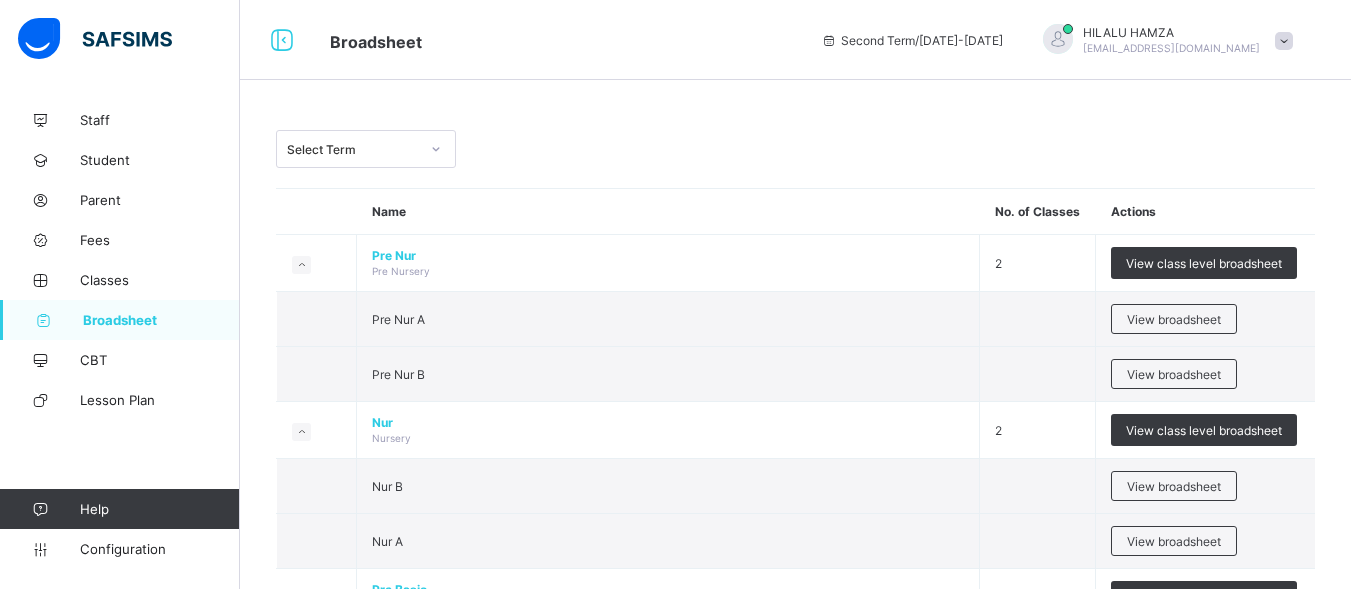 scroll, scrollTop: 0, scrollLeft: 0, axis: both 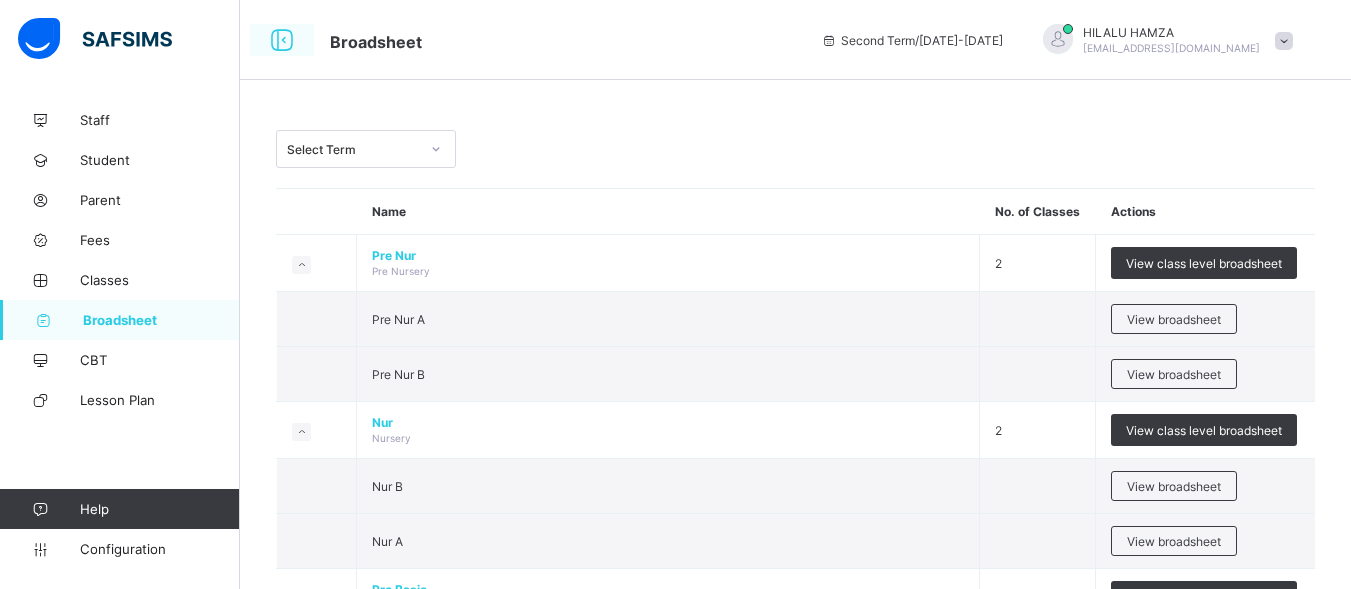 click at bounding box center (282, 40) 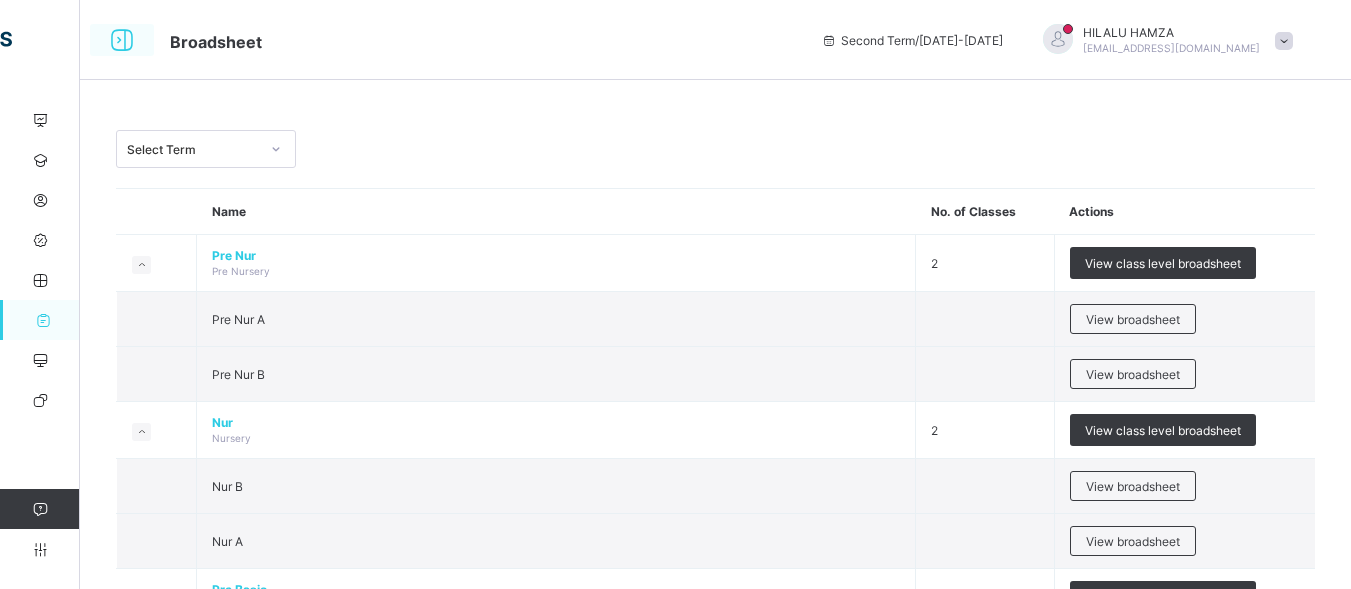 click at bounding box center [122, 40] 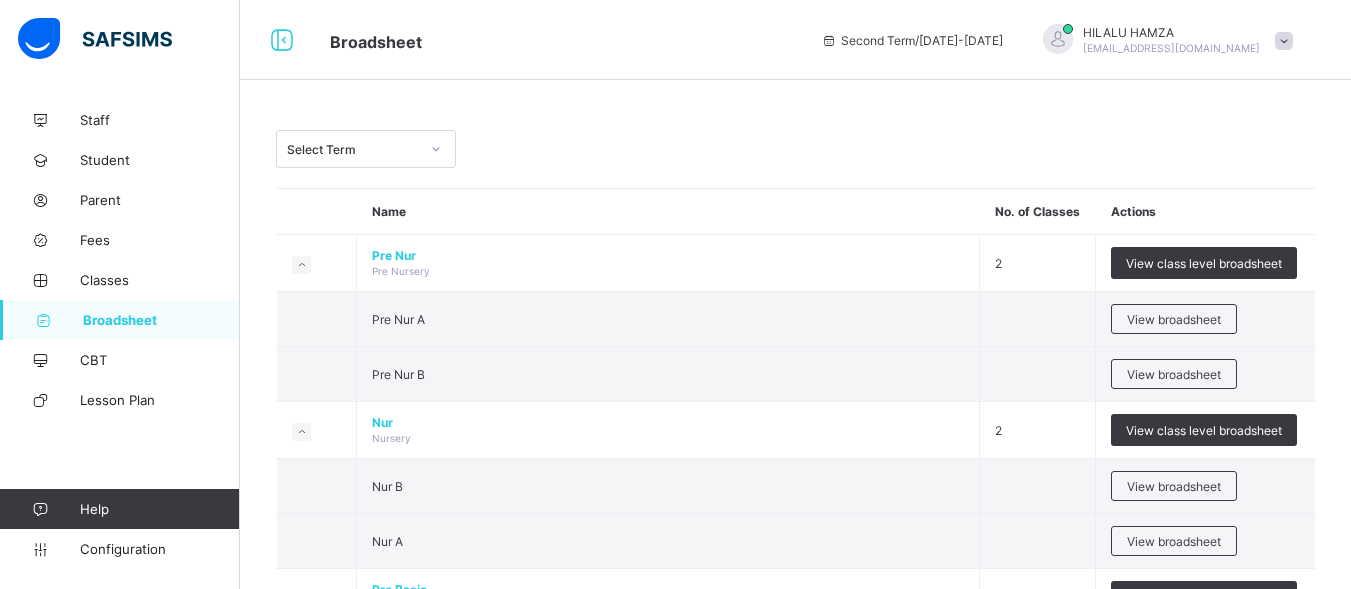 click at bounding box center [1284, 41] 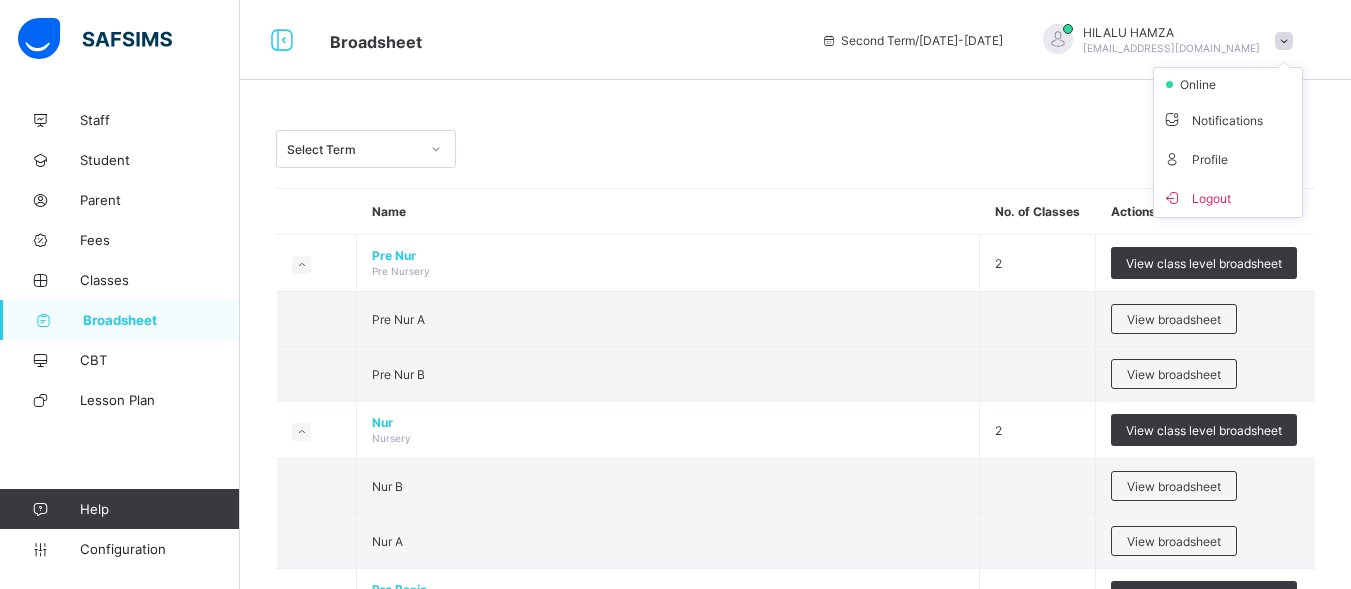 click at bounding box center [1284, 41] 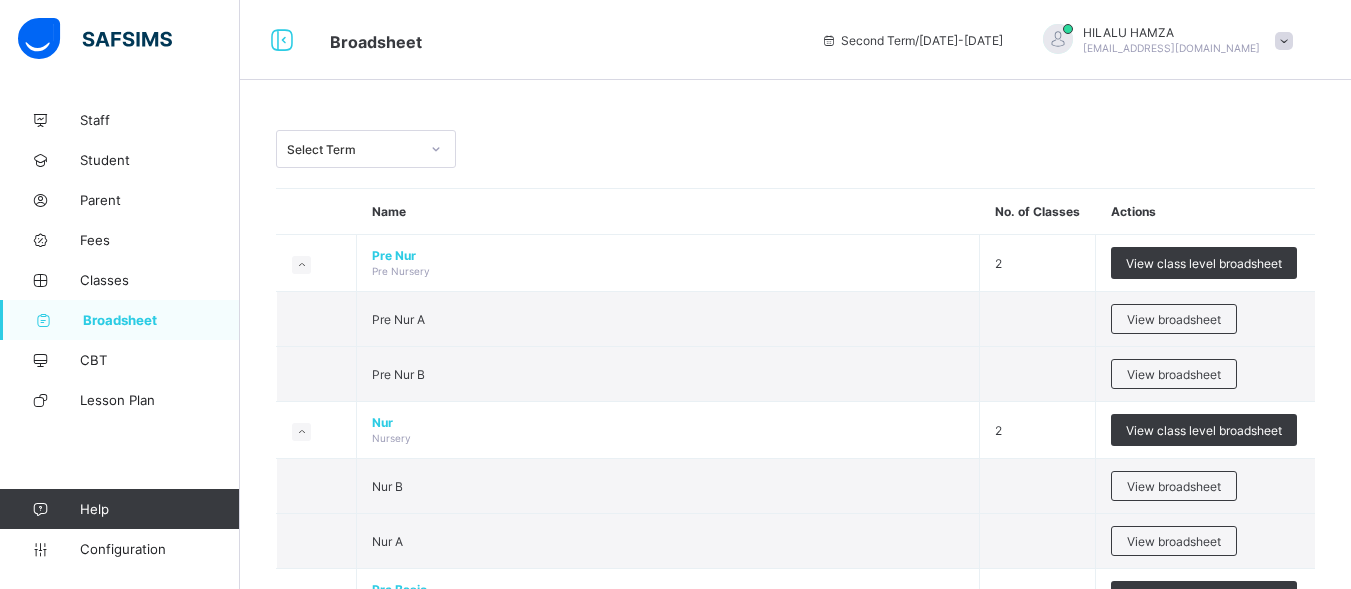 click at bounding box center (829, 40) 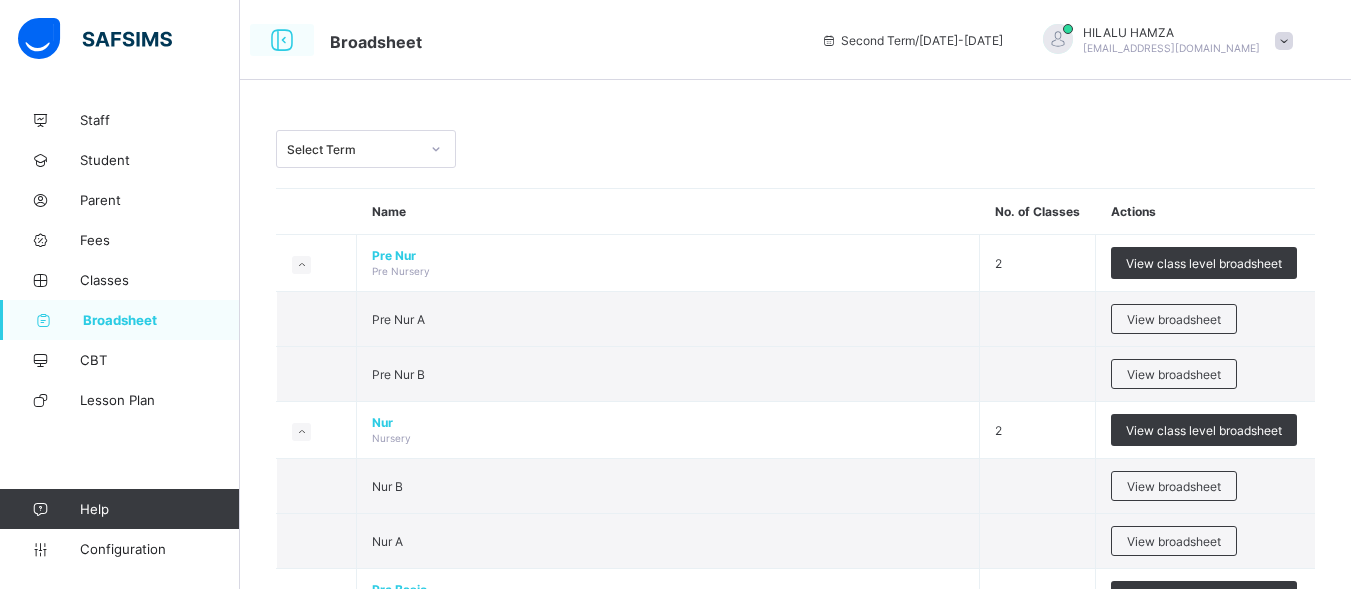 click at bounding box center (282, 40) 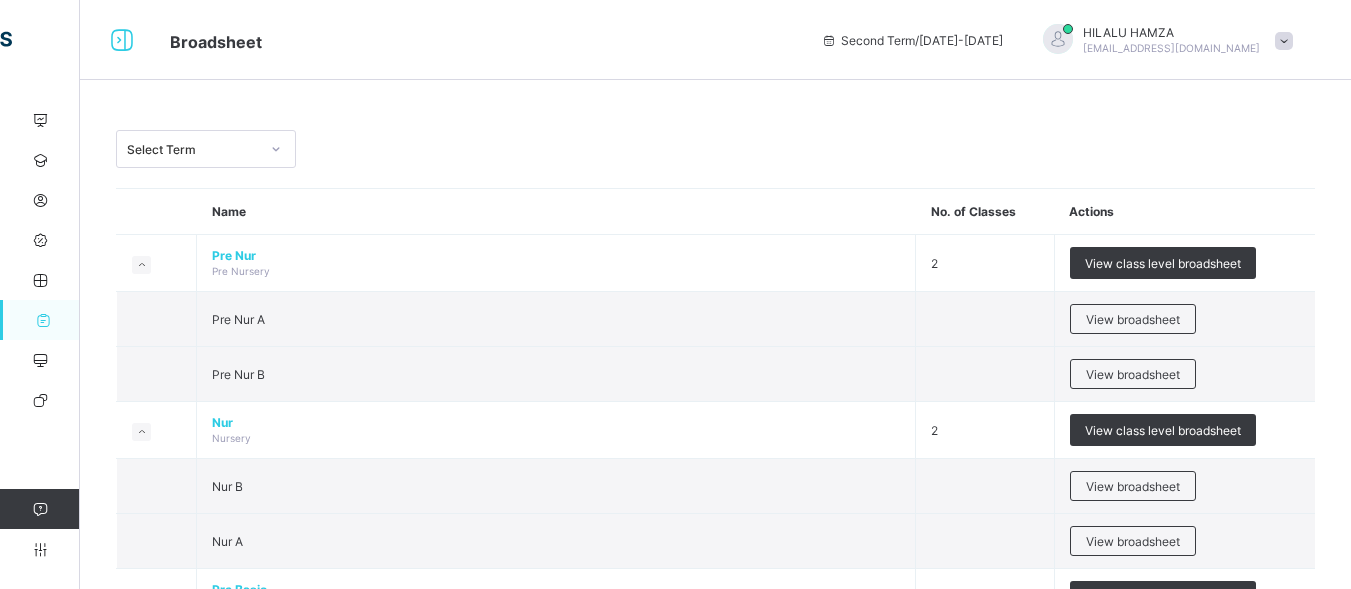 click at bounding box center [829, 40] 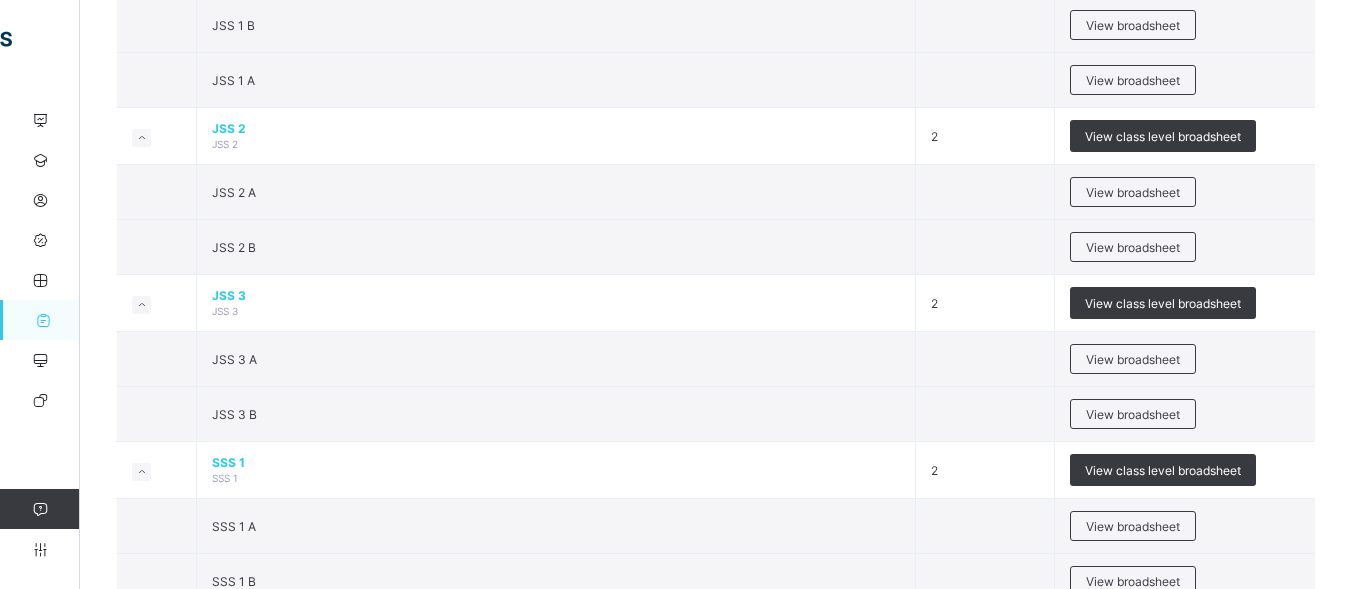 scroll, scrollTop: 1774, scrollLeft: 0, axis: vertical 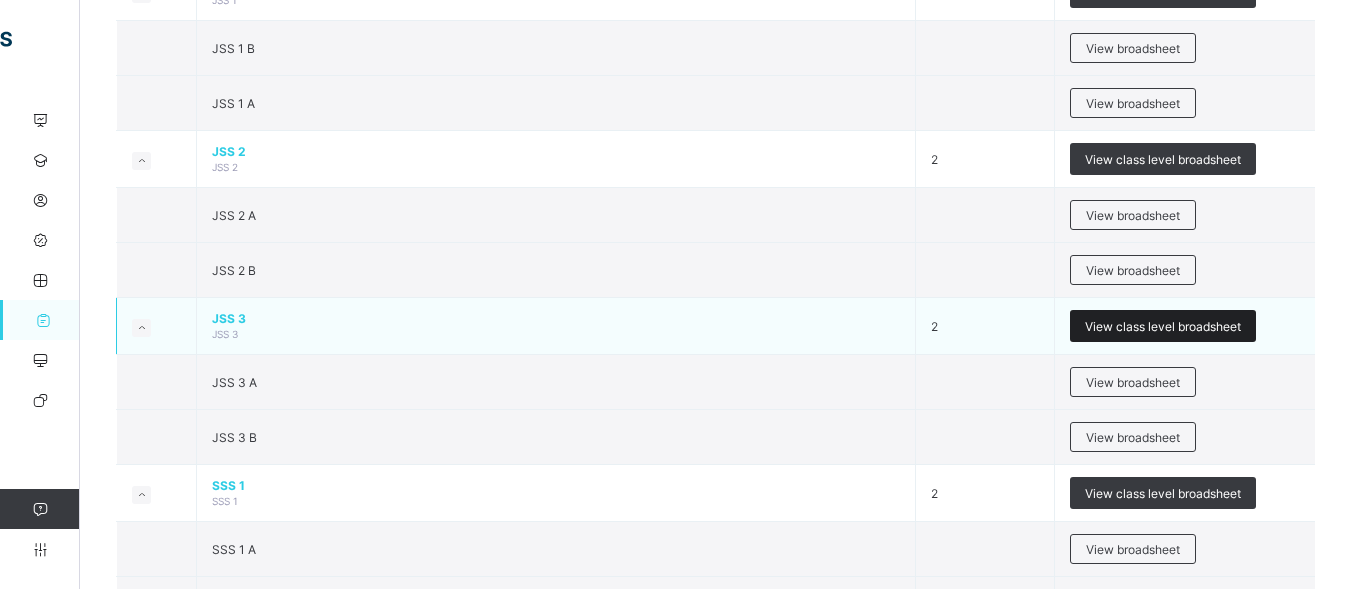 click on "View class level broadsheet" at bounding box center (1163, 326) 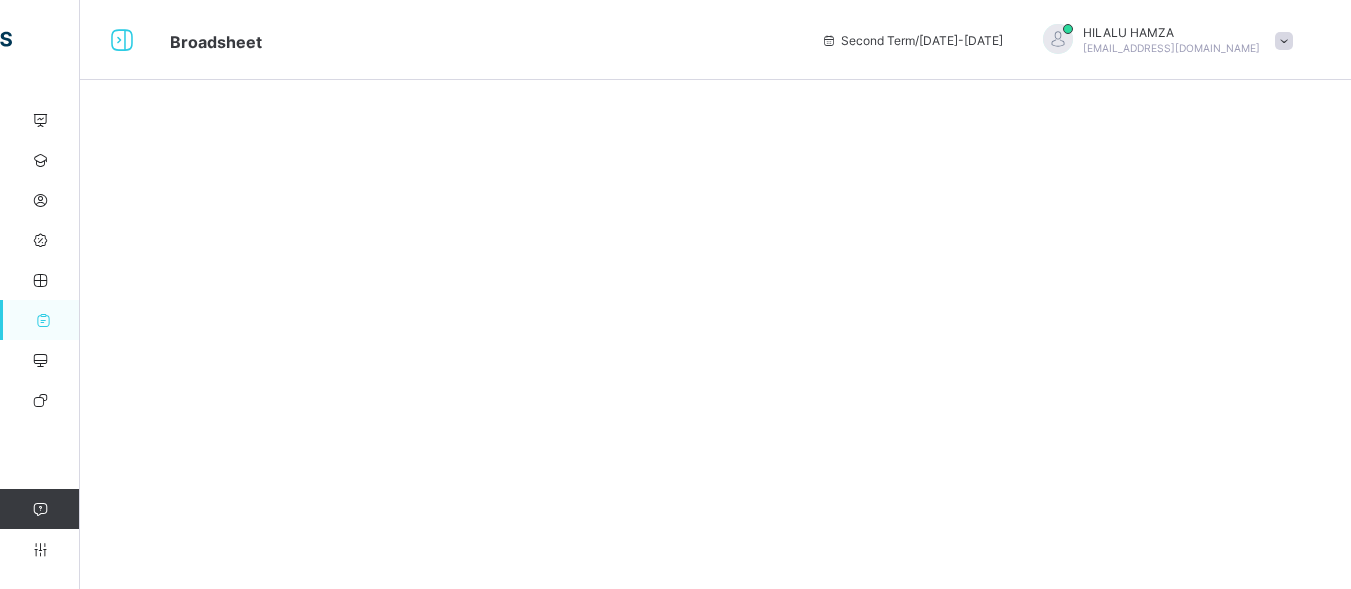 scroll, scrollTop: 0, scrollLeft: 0, axis: both 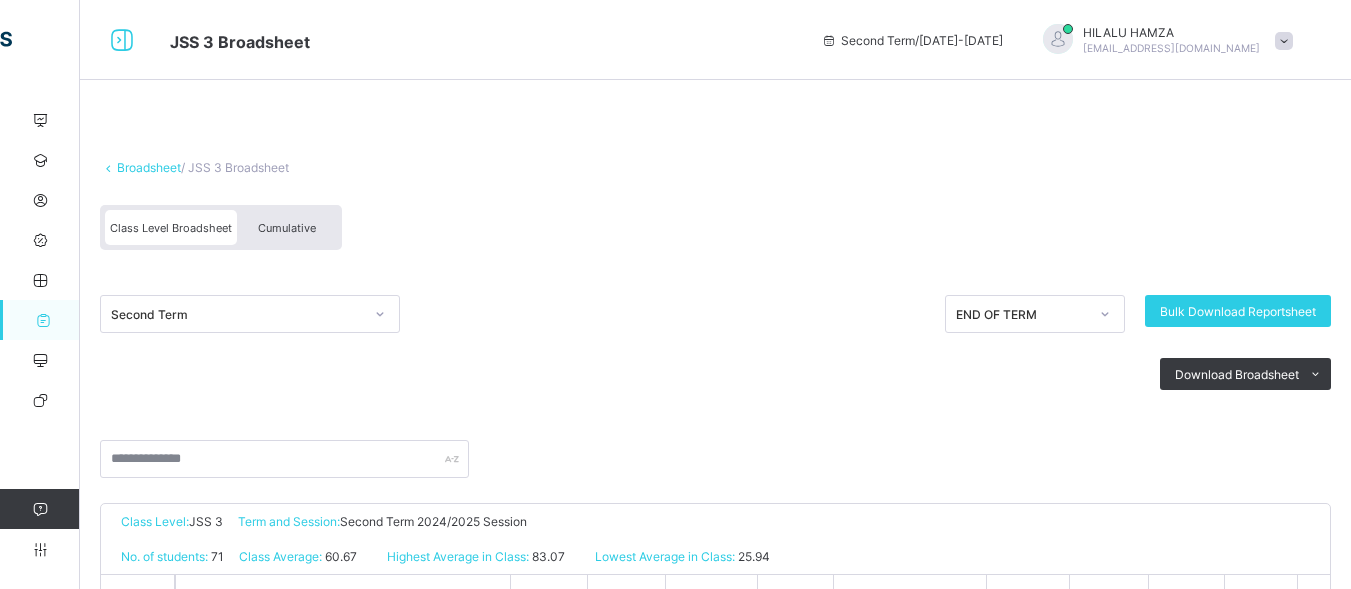 click 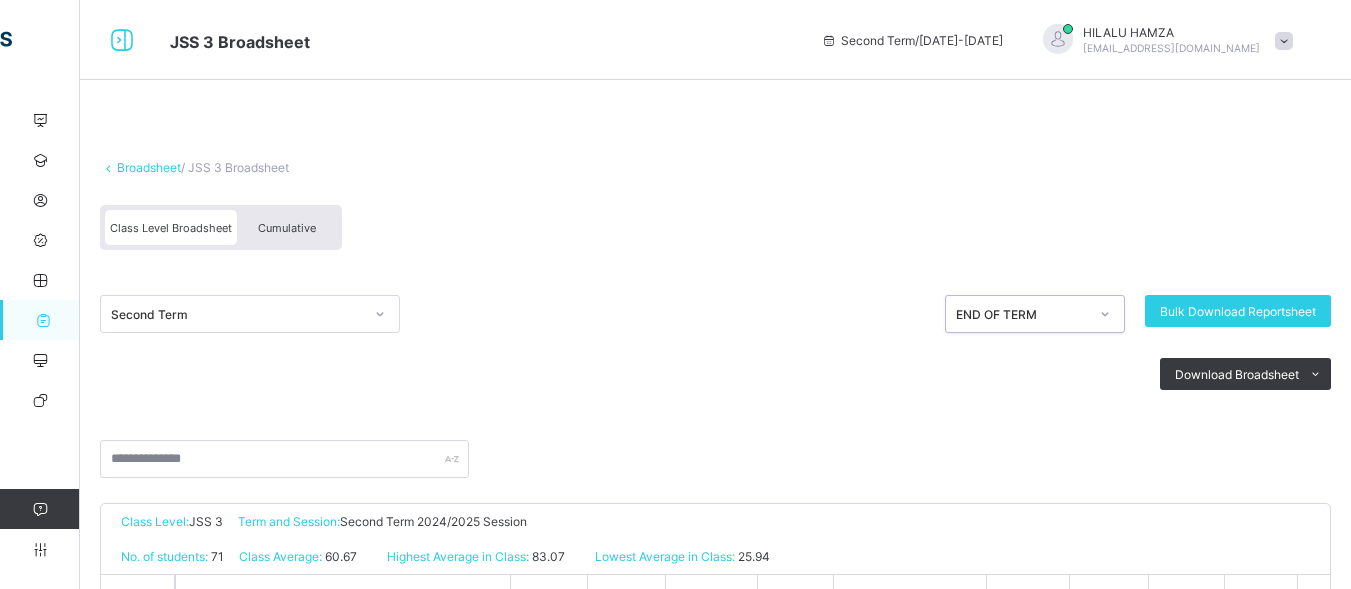 click 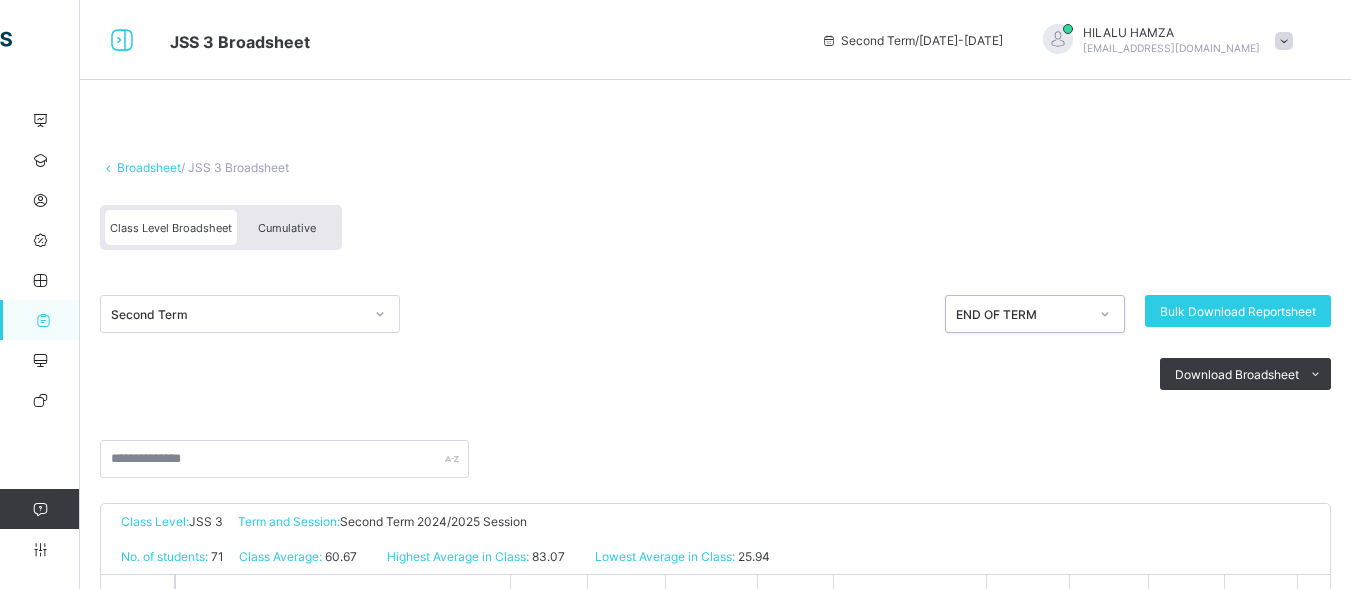 click 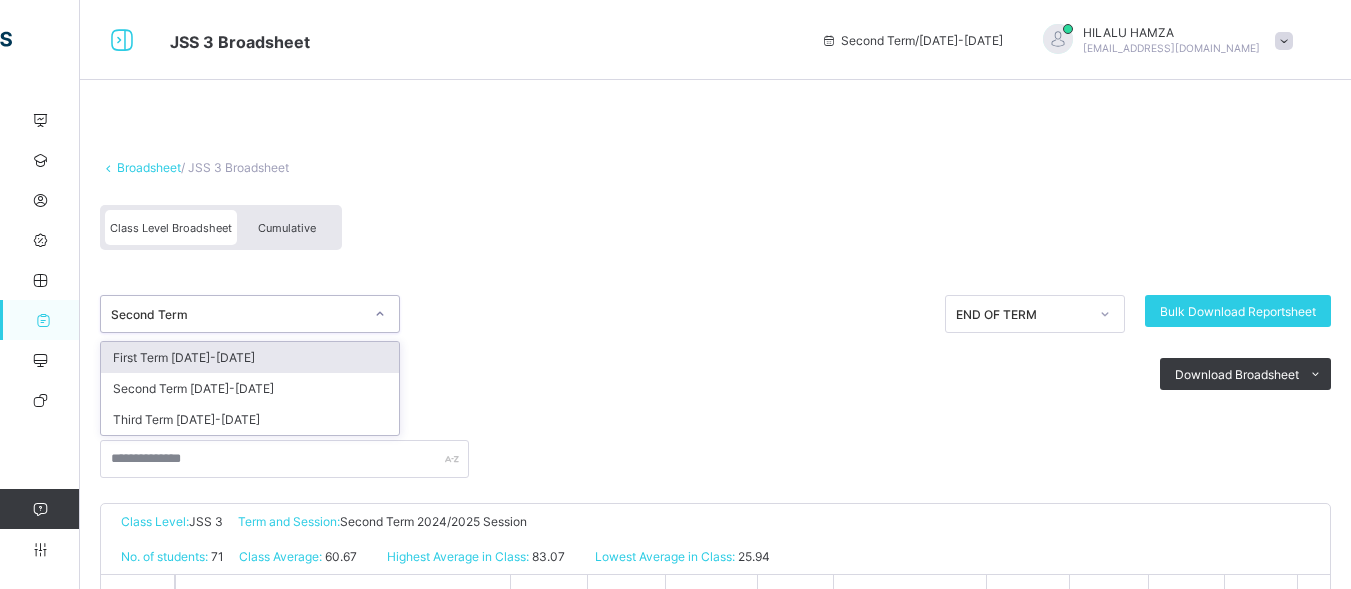click on "First Term [DATE]-[DATE]" at bounding box center [250, 357] 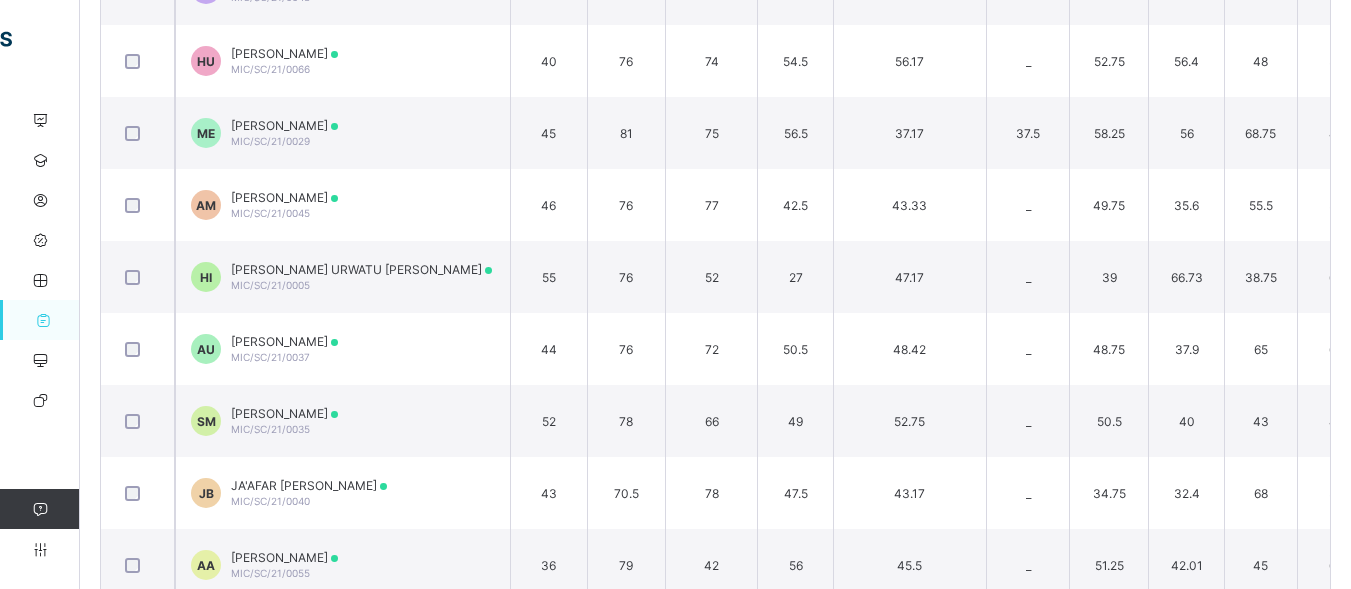 scroll, scrollTop: 4294, scrollLeft: 0, axis: vertical 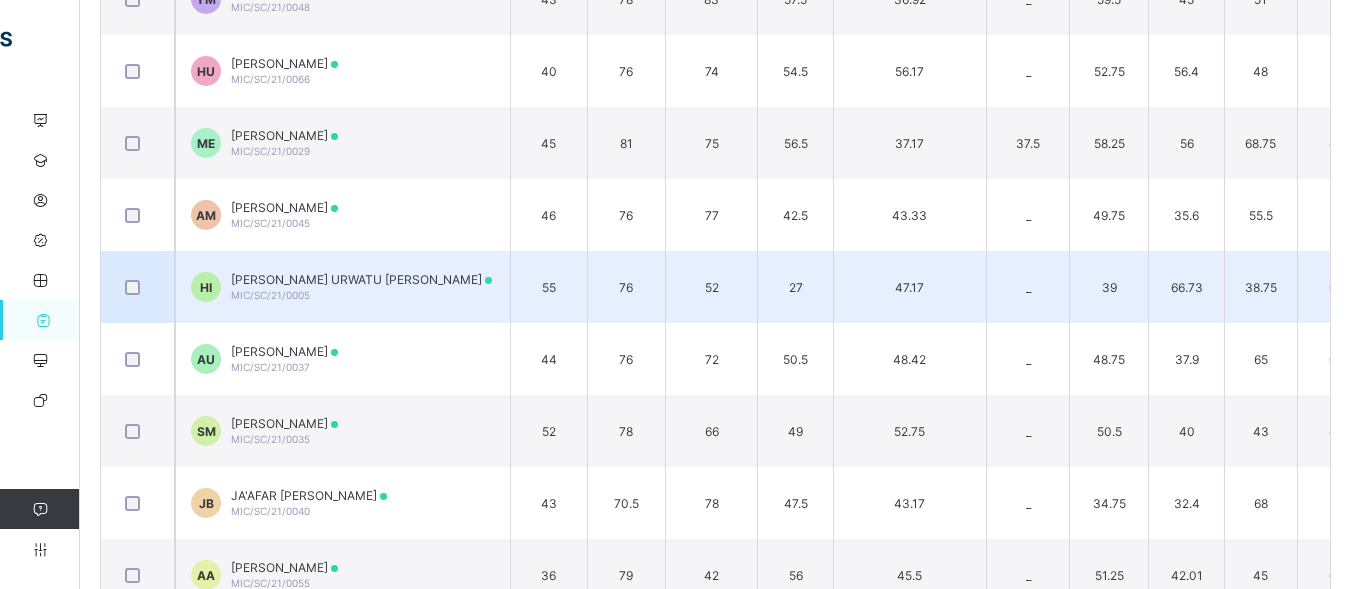 click on "[PERSON_NAME] URWATU [PERSON_NAME]" at bounding box center (361, 279) 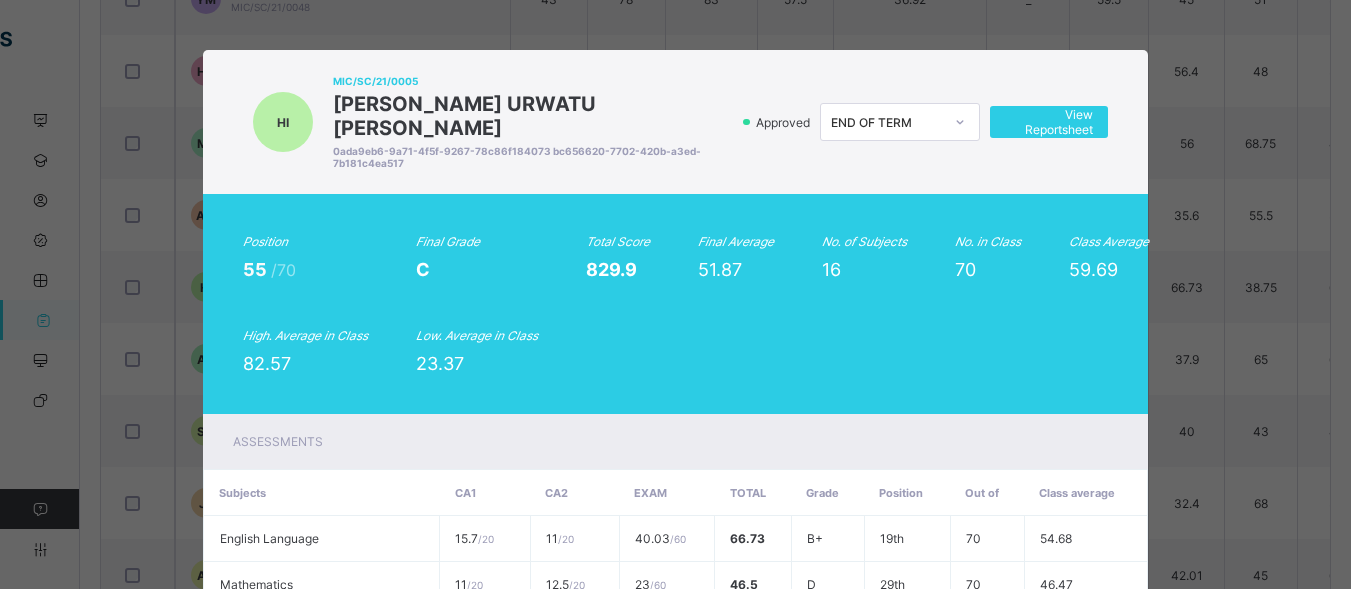 click on "Position         55       /70         Final Grade         C         Total Score         829.9         Final Average         51.87         No. of Subjects         16         No. in Class         70         Class Average         59.69         High. Average in Class         82.57         Low. Average in Class         23.37" at bounding box center (676, 304) 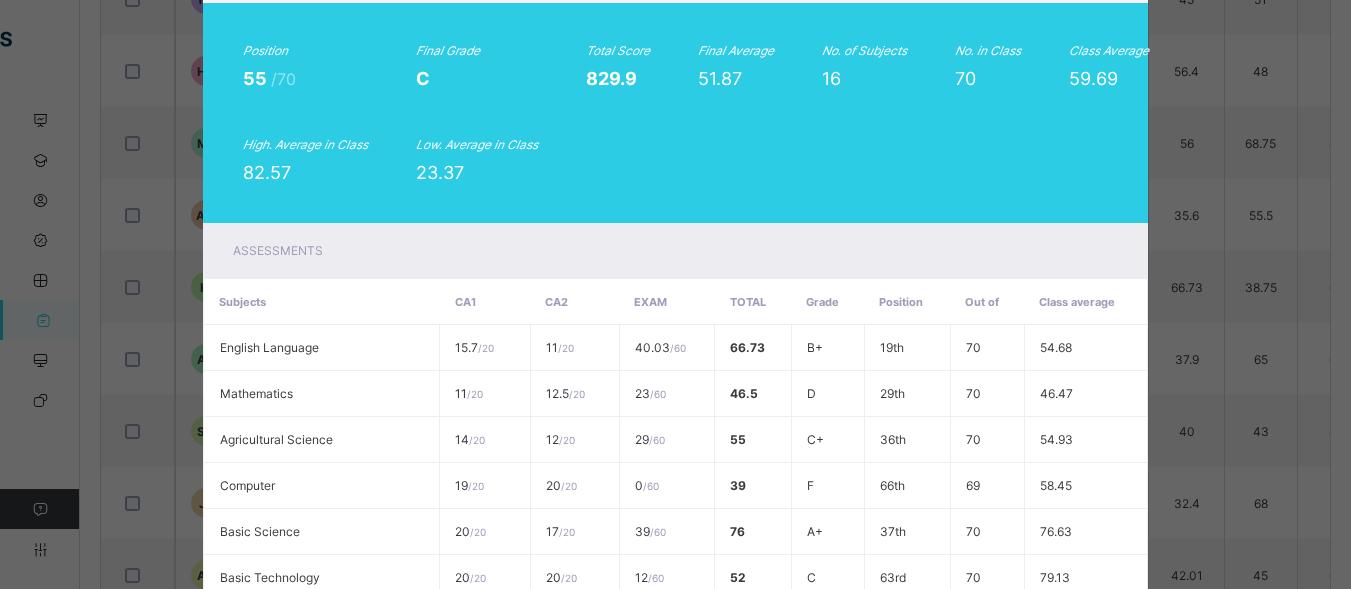 scroll, scrollTop: 834, scrollLeft: 0, axis: vertical 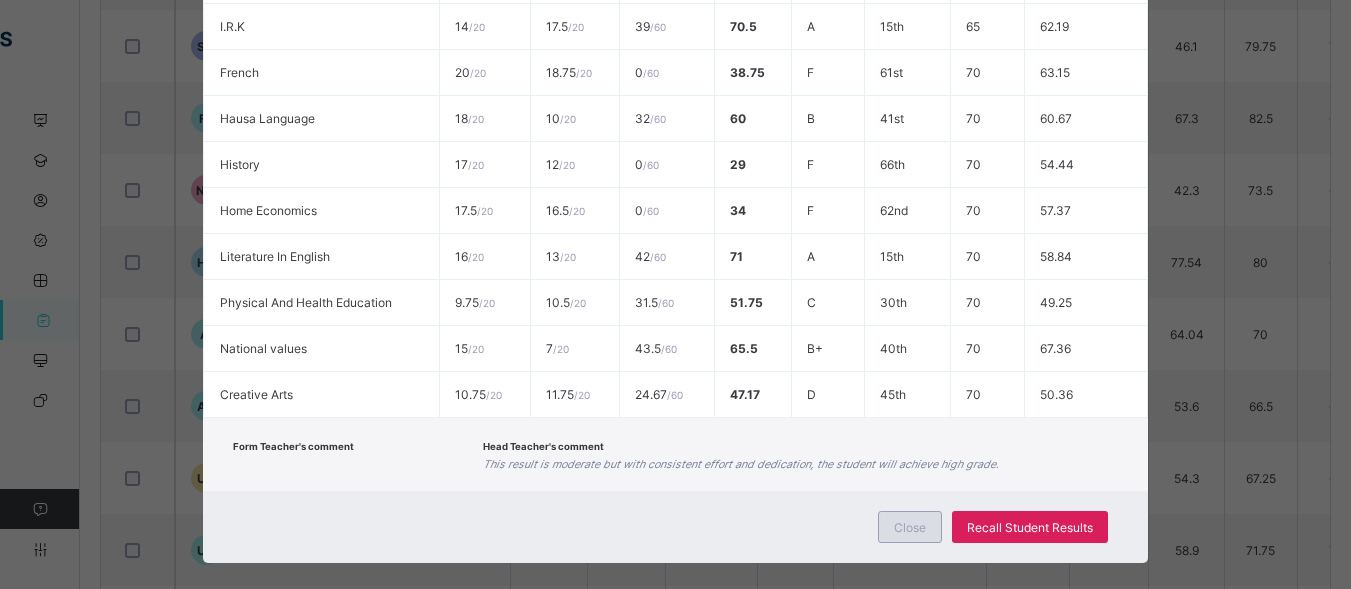 click on "Close" at bounding box center (910, 527) 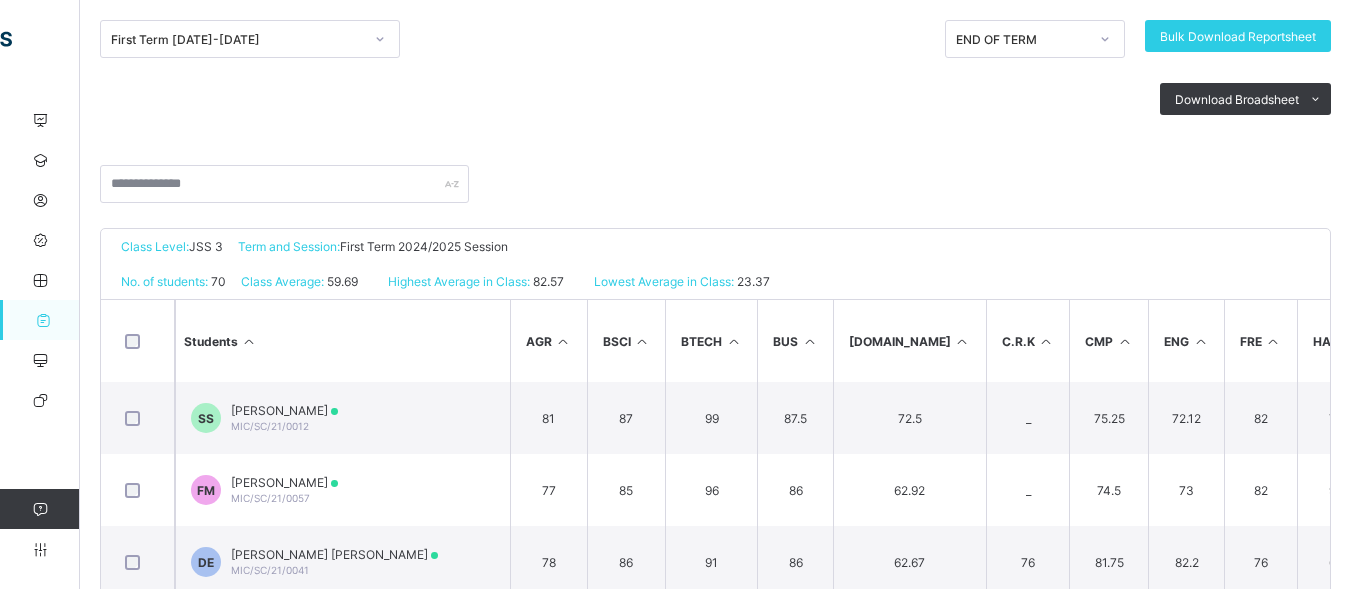 scroll, scrollTop: 0, scrollLeft: 0, axis: both 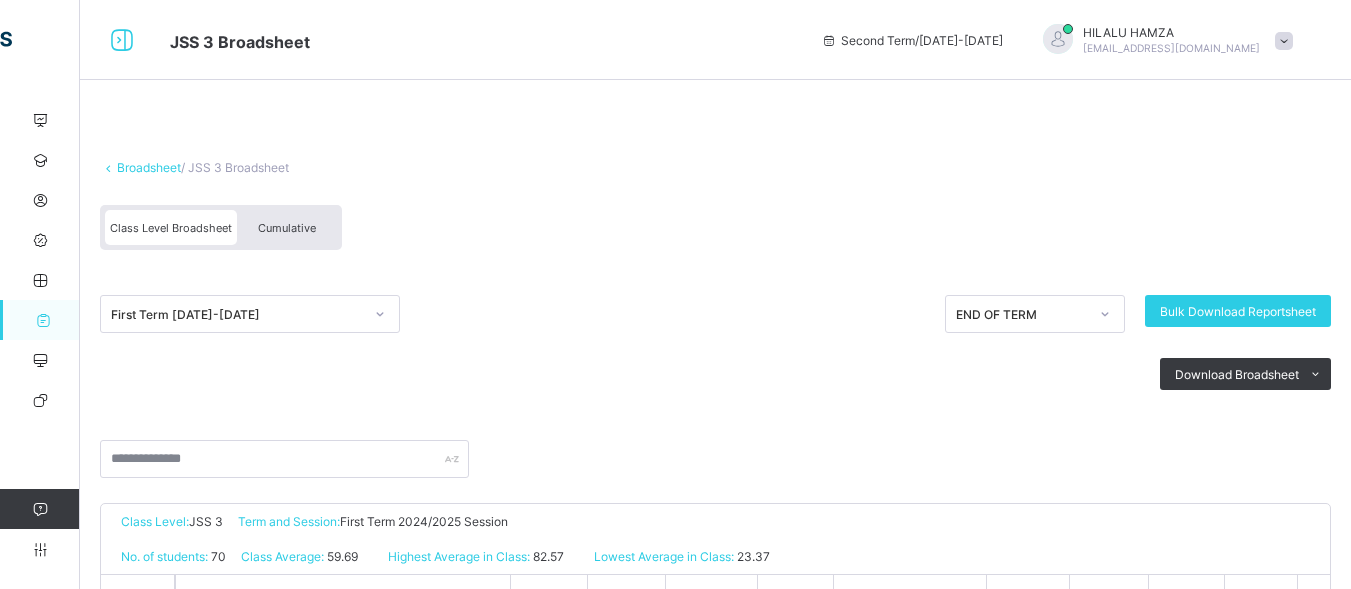 click 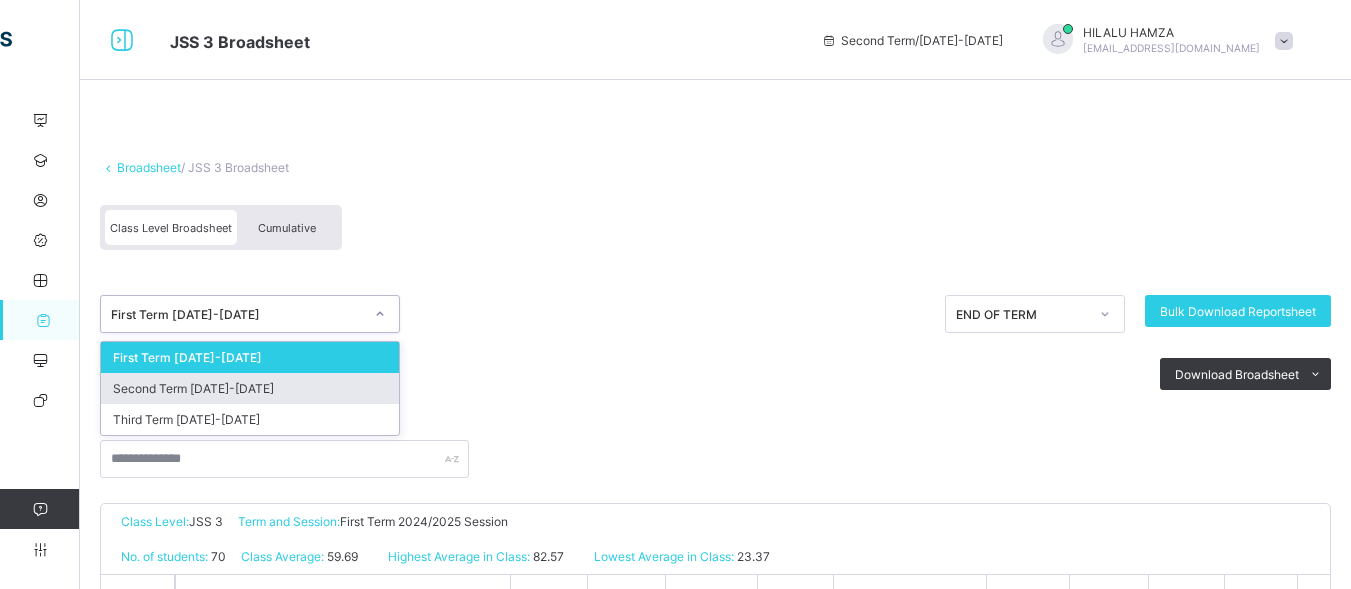 click on "Second Term [DATE]-[DATE]" at bounding box center [250, 388] 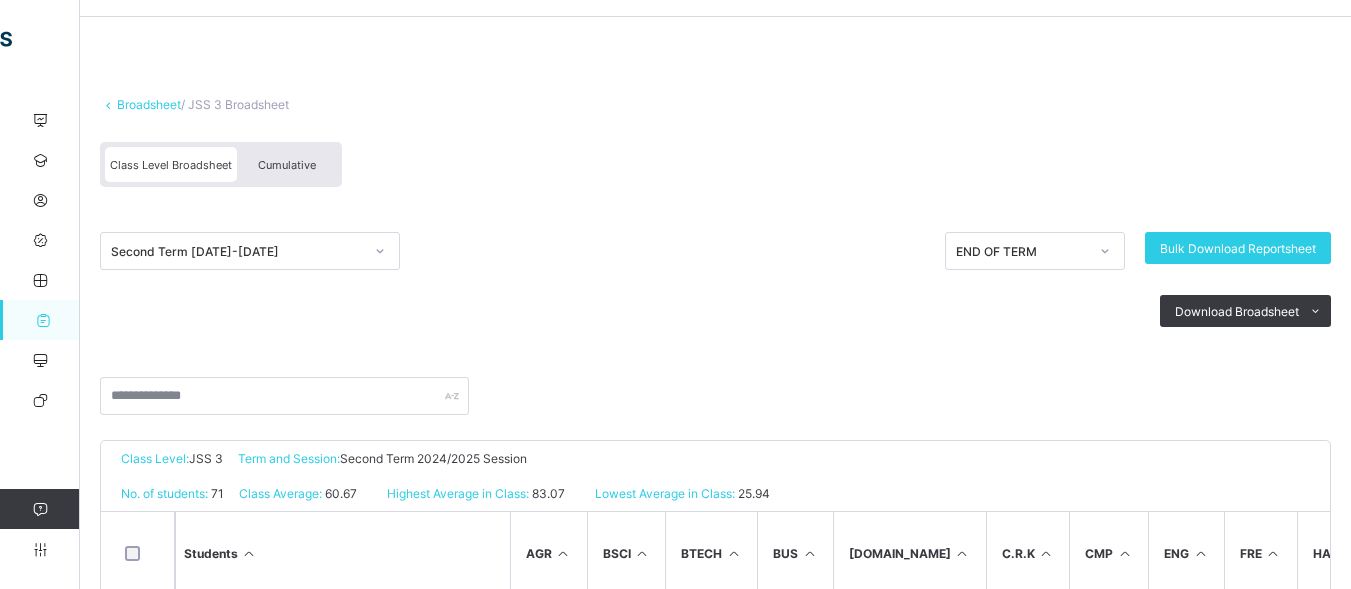 scroll, scrollTop: 0, scrollLeft: 0, axis: both 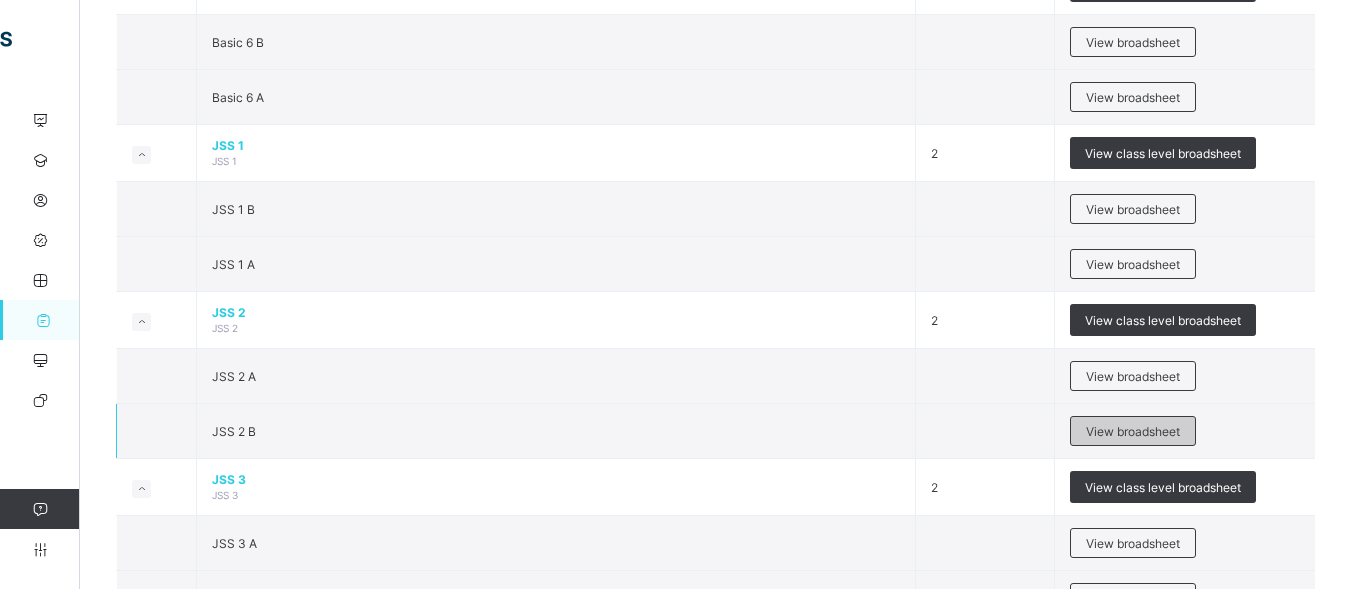 click on "View broadsheet" at bounding box center (1133, 431) 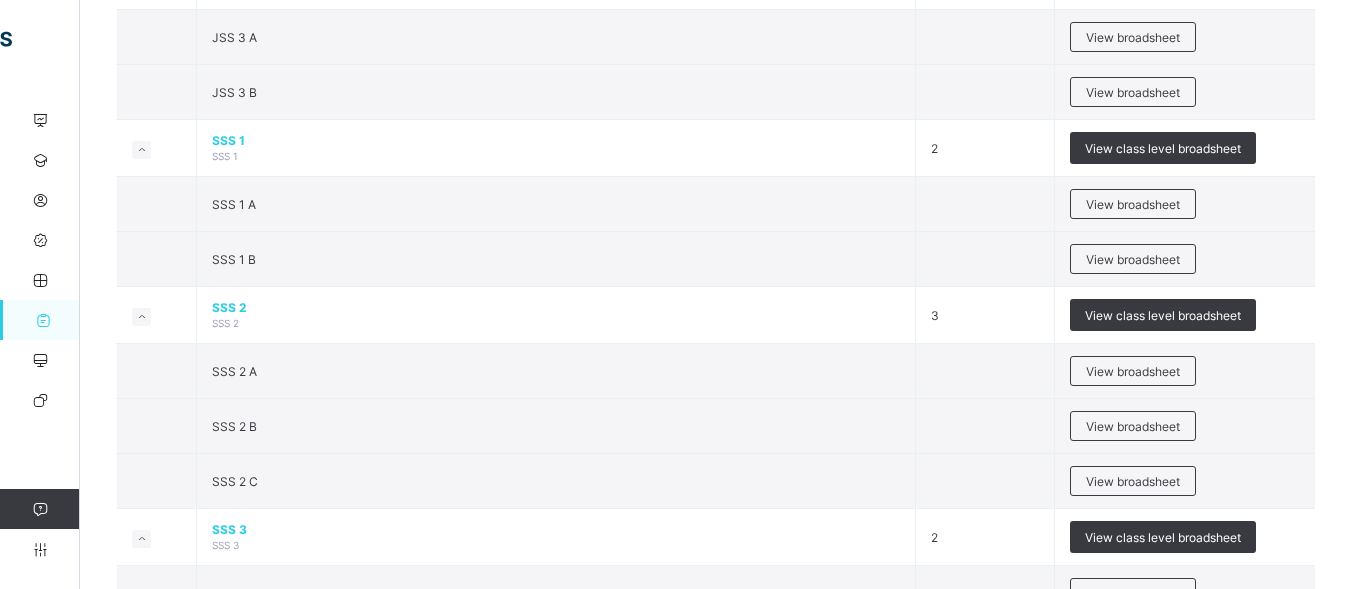 scroll, scrollTop: 2135, scrollLeft: 0, axis: vertical 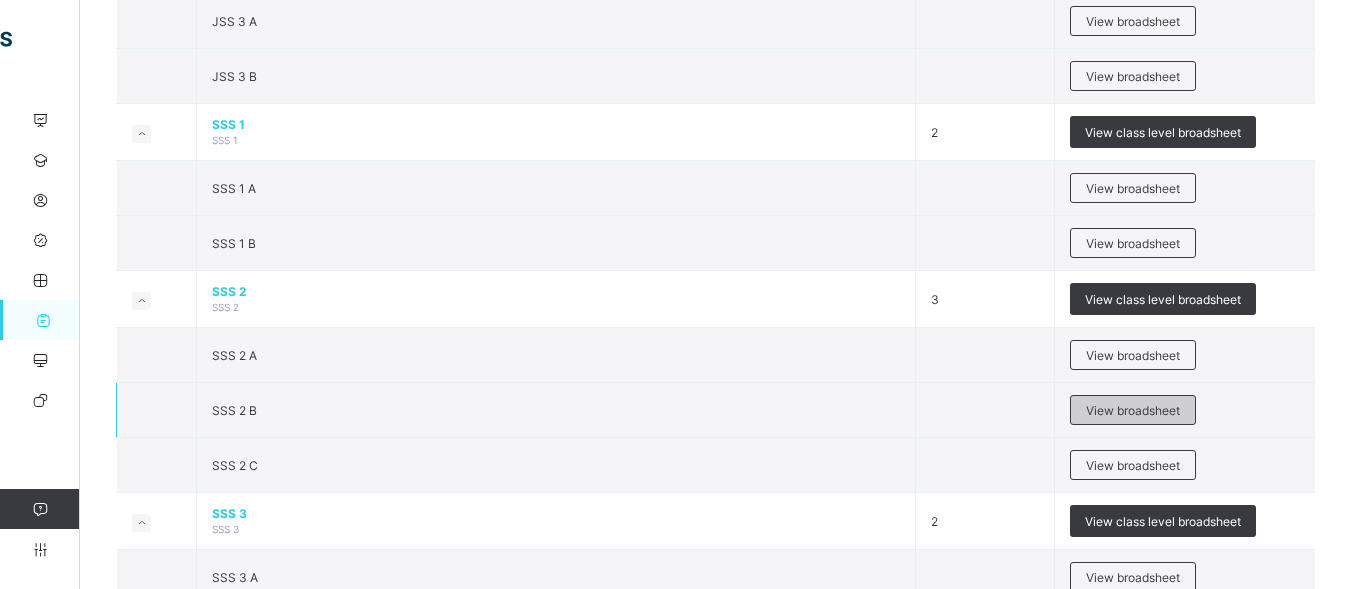 click on "View broadsheet" at bounding box center (1133, 410) 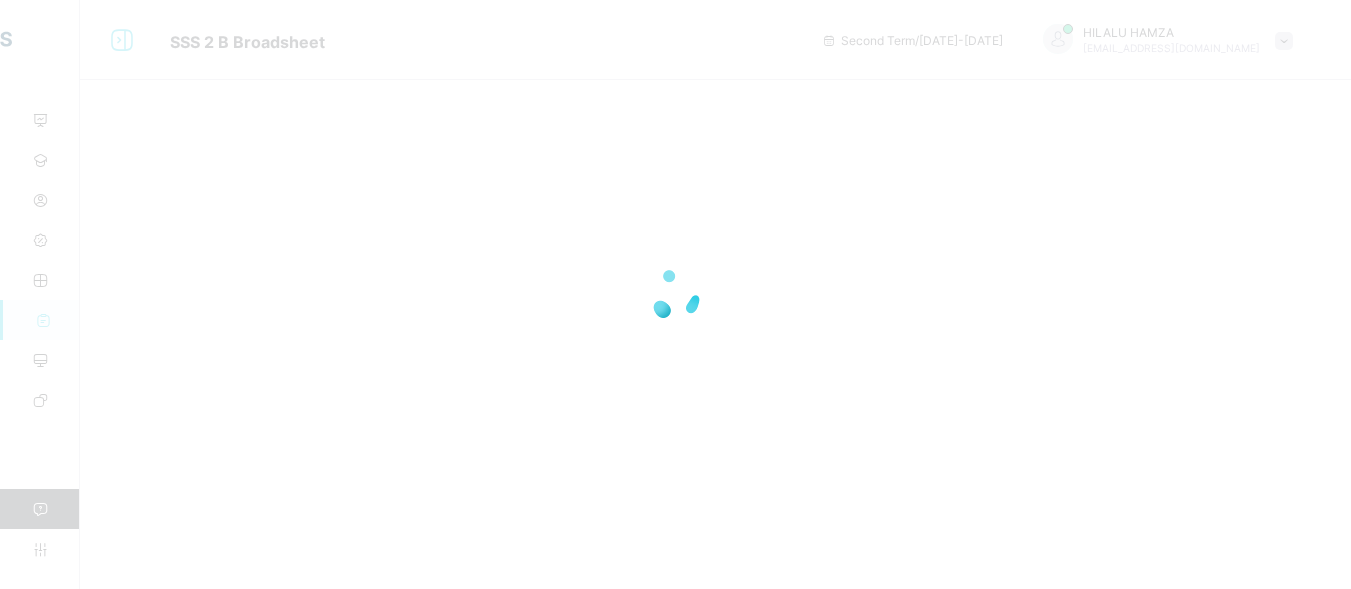 scroll, scrollTop: 0, scrollLeft: 0, axis: both 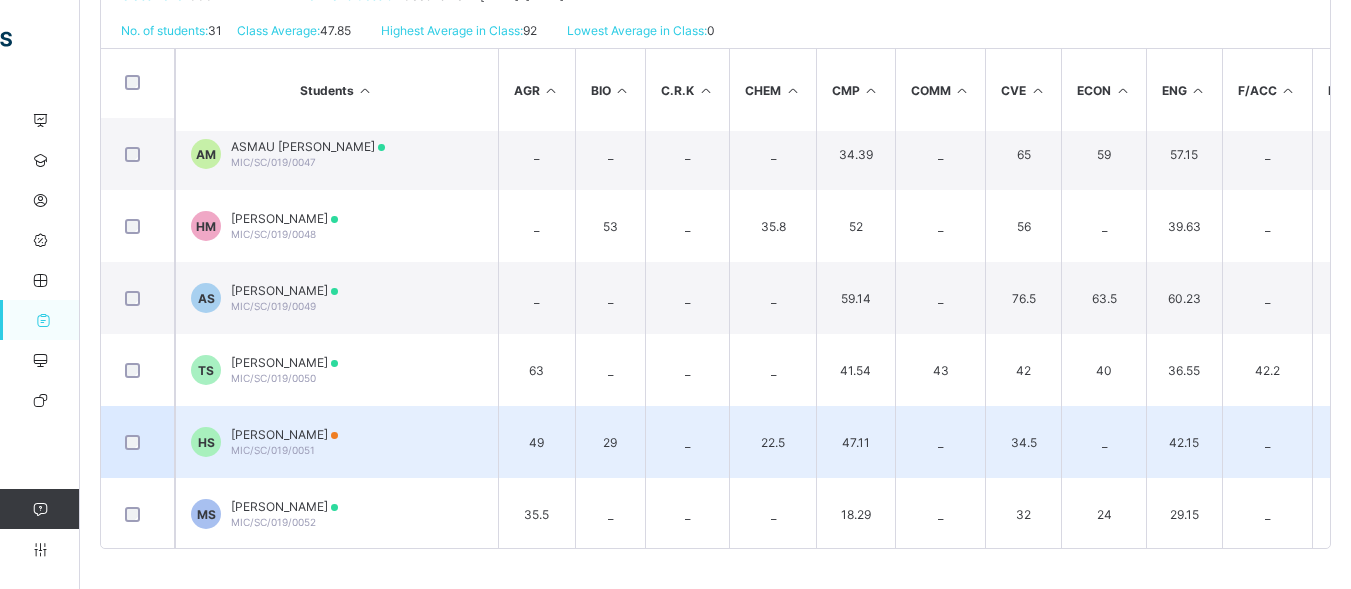 click on "[PERSON_NAME]" at bounding box center (284, 434) 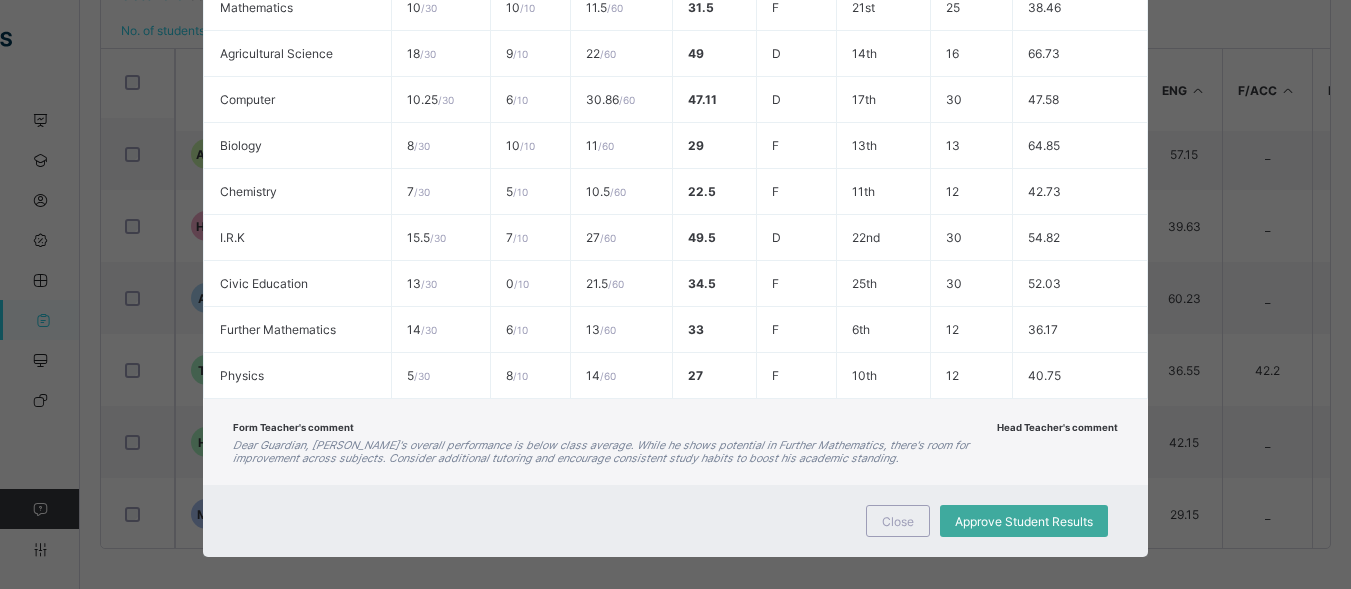 scroll, scrollTop: 544, scrollLeft: 0, axis: vertical 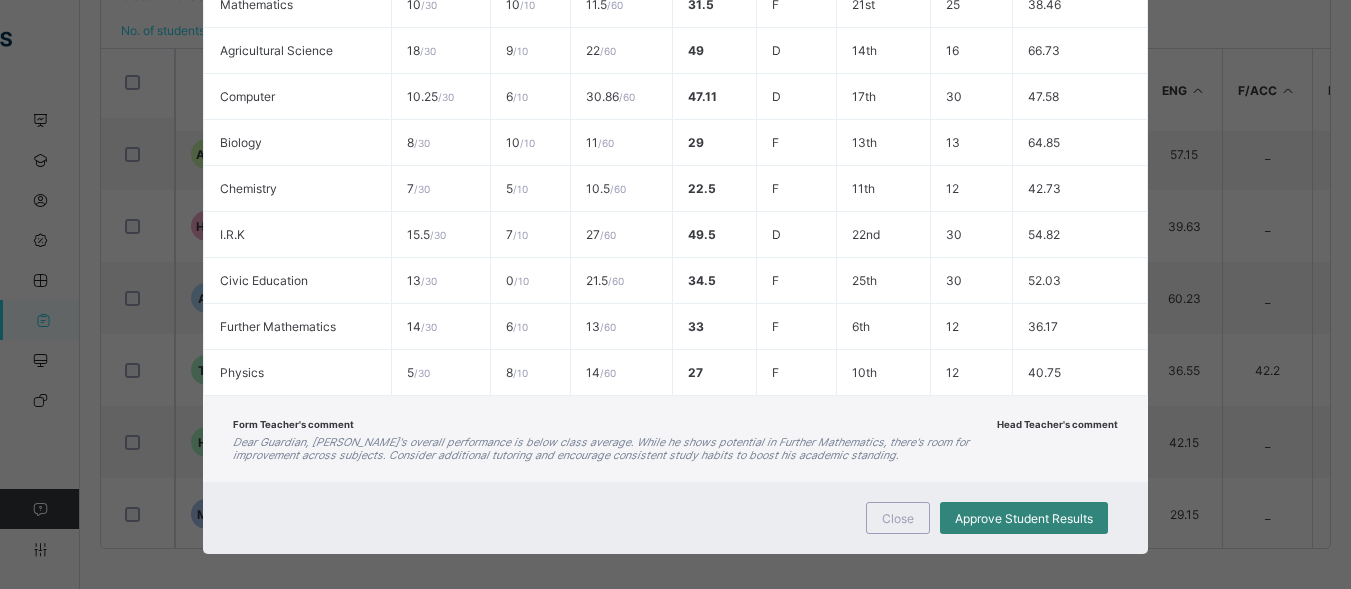 click on "Approve Student Results" at bounding box center [1024, 518] 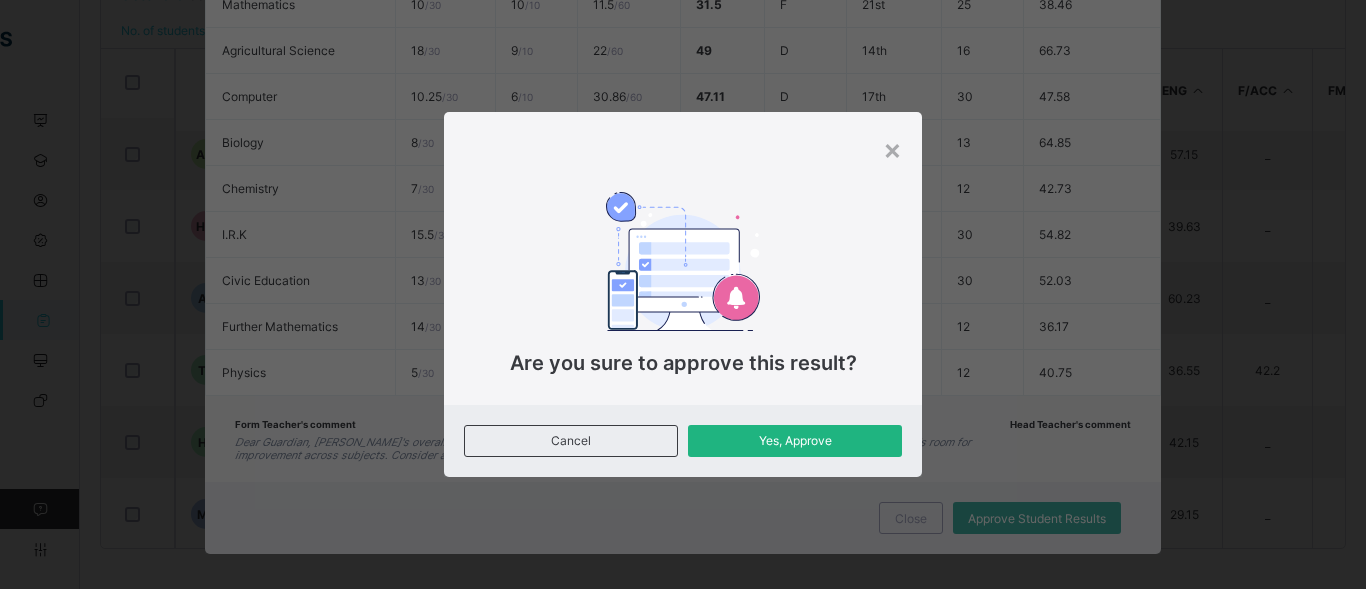 click on "Yes, Approve" at bounding box center (795, 440) 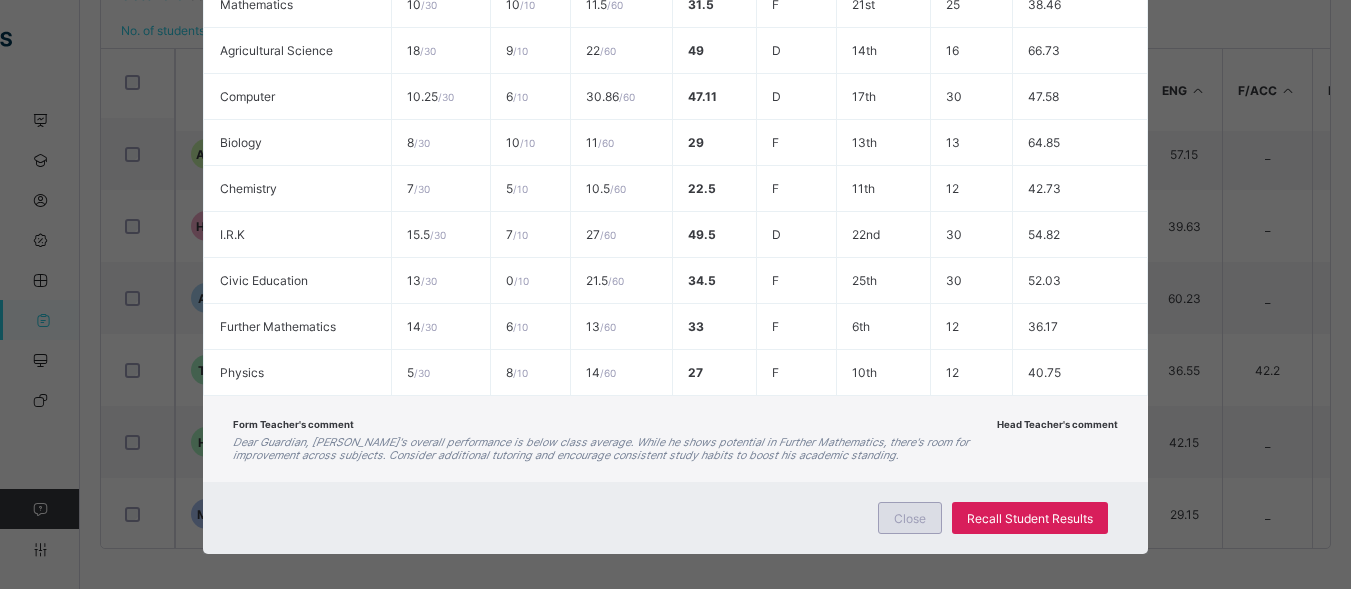 click on "Close" at bounding box center [910, 518] 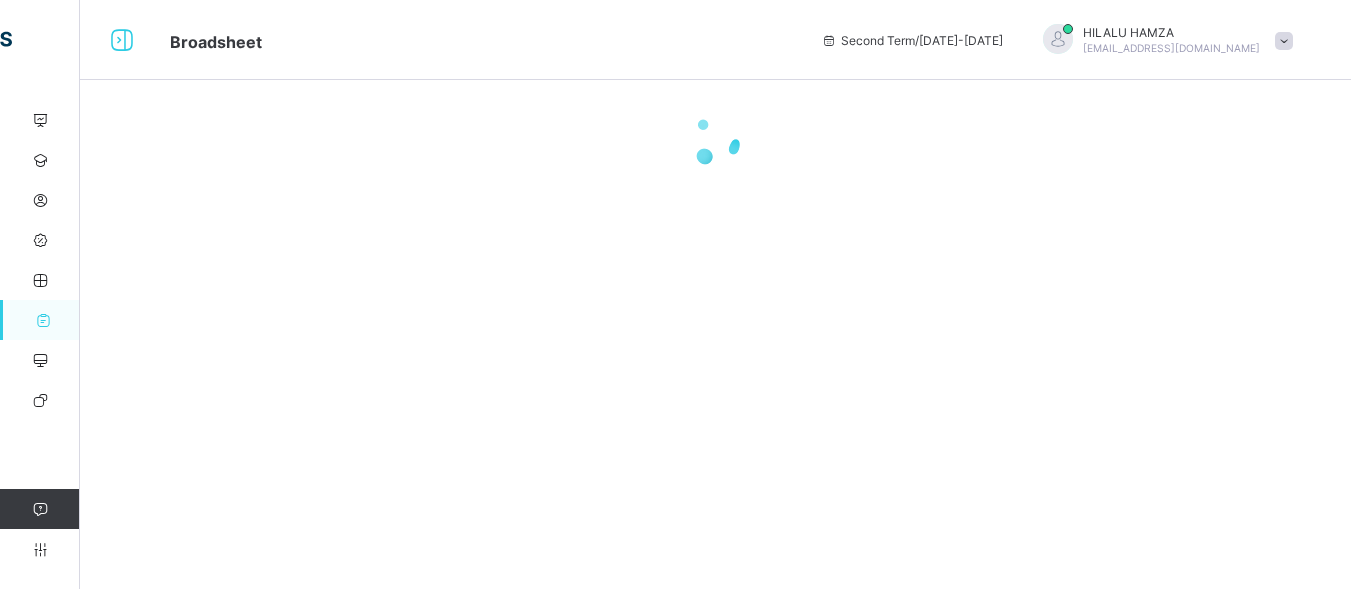 scroll, scrollTop: 0, scrollLeft: 0, axis: both 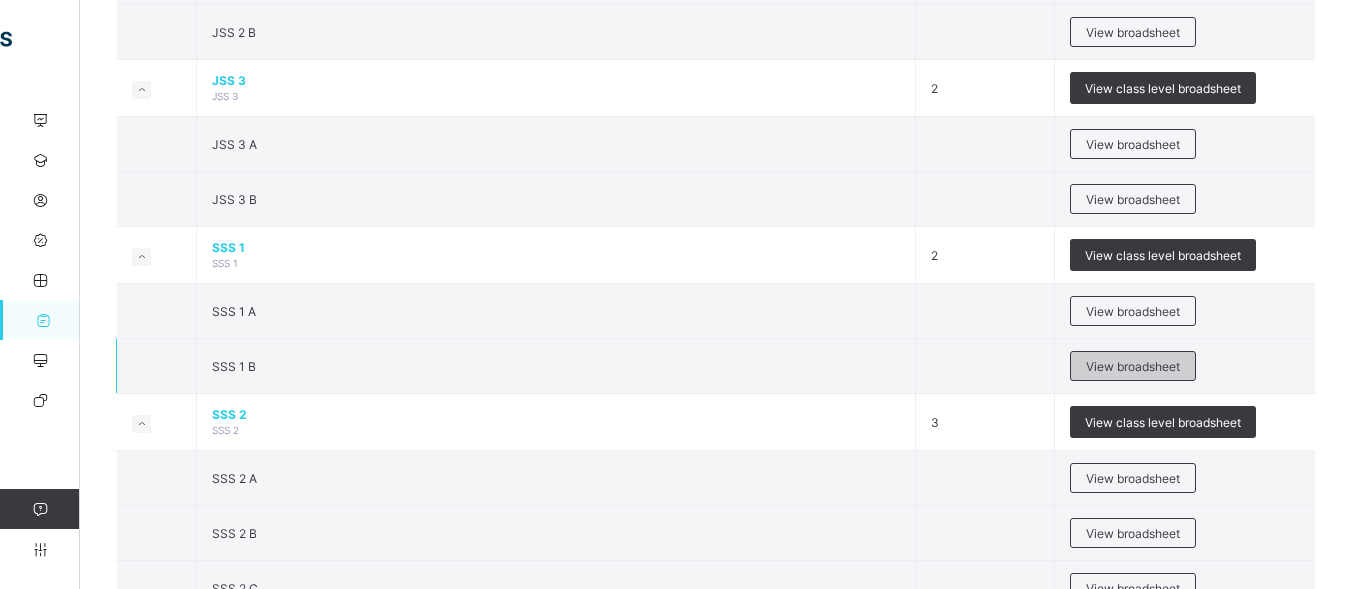 click on "View broadsheet" at bounding box center (1133, 366) 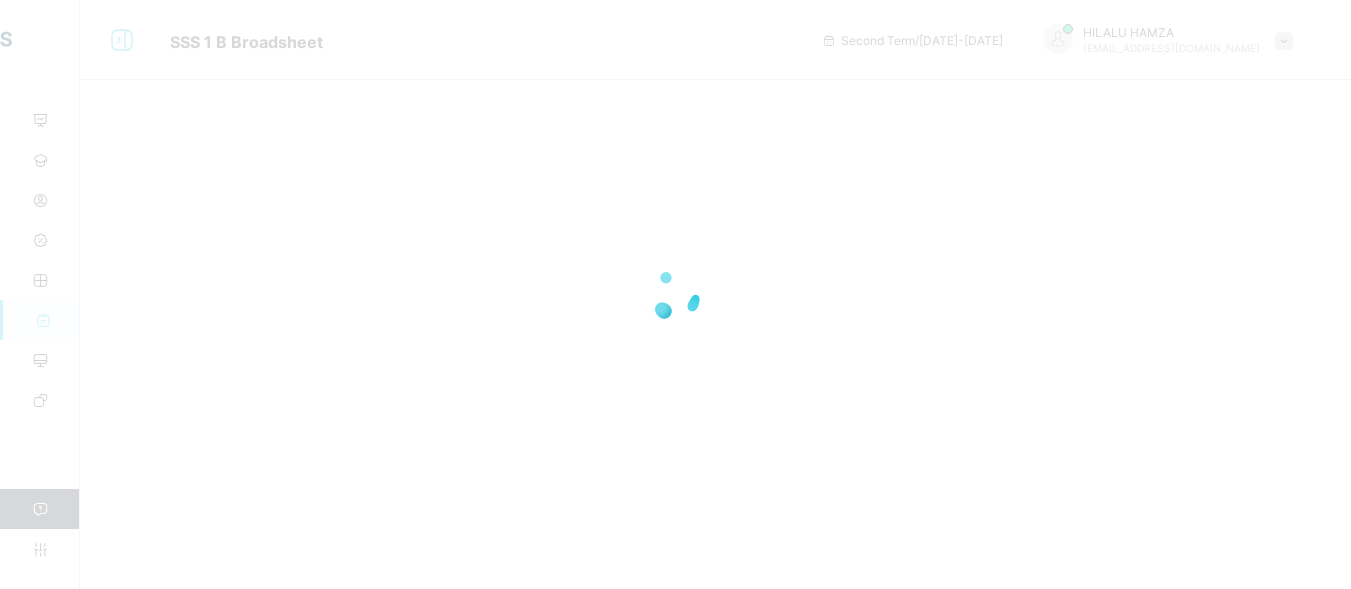 scroll, scrollTop: 0, scrollLeft: 0, axis: both 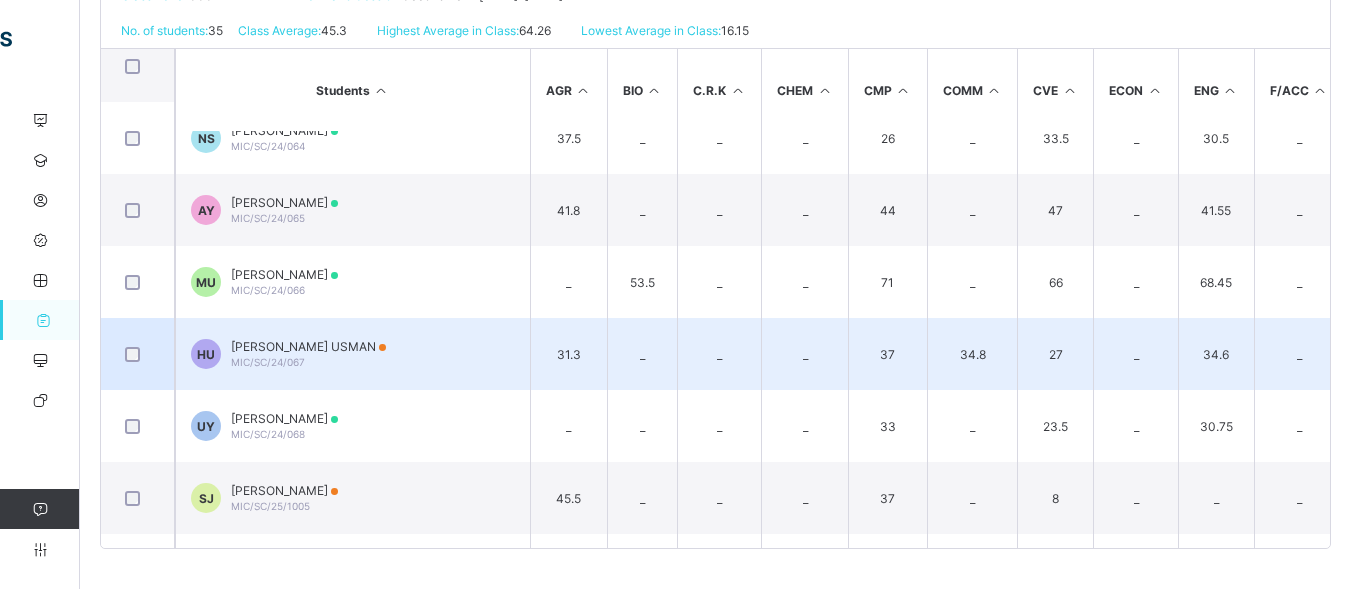 click on "[PERSON_NAME] USMAN" at bounding box center (308, 346) 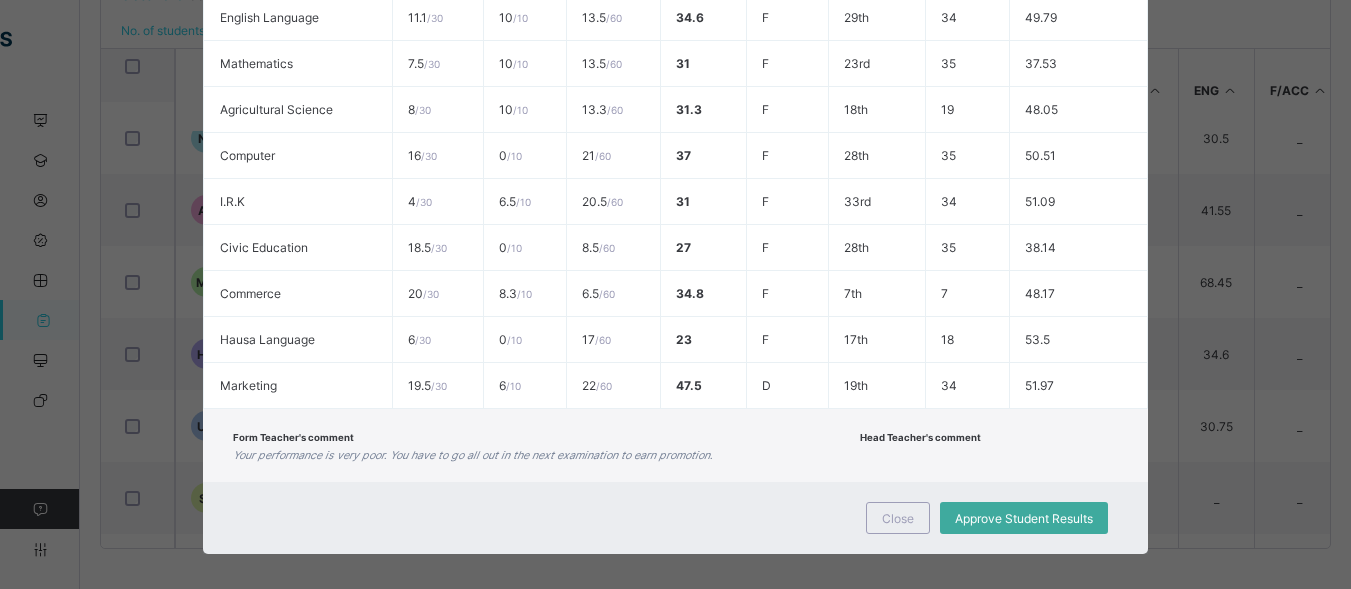 scroll, scrollTop: 487, scrollLeft: 0, axis: vertical 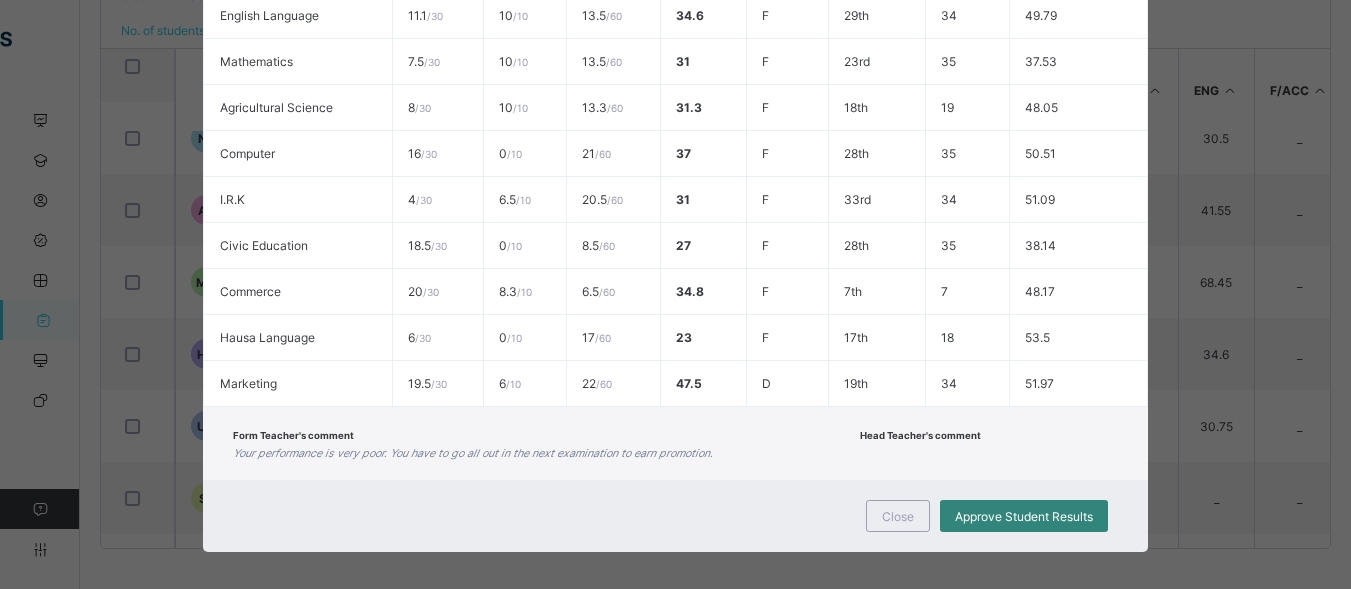 click on "Approve Student Results" at bounding box center (1024, 516) 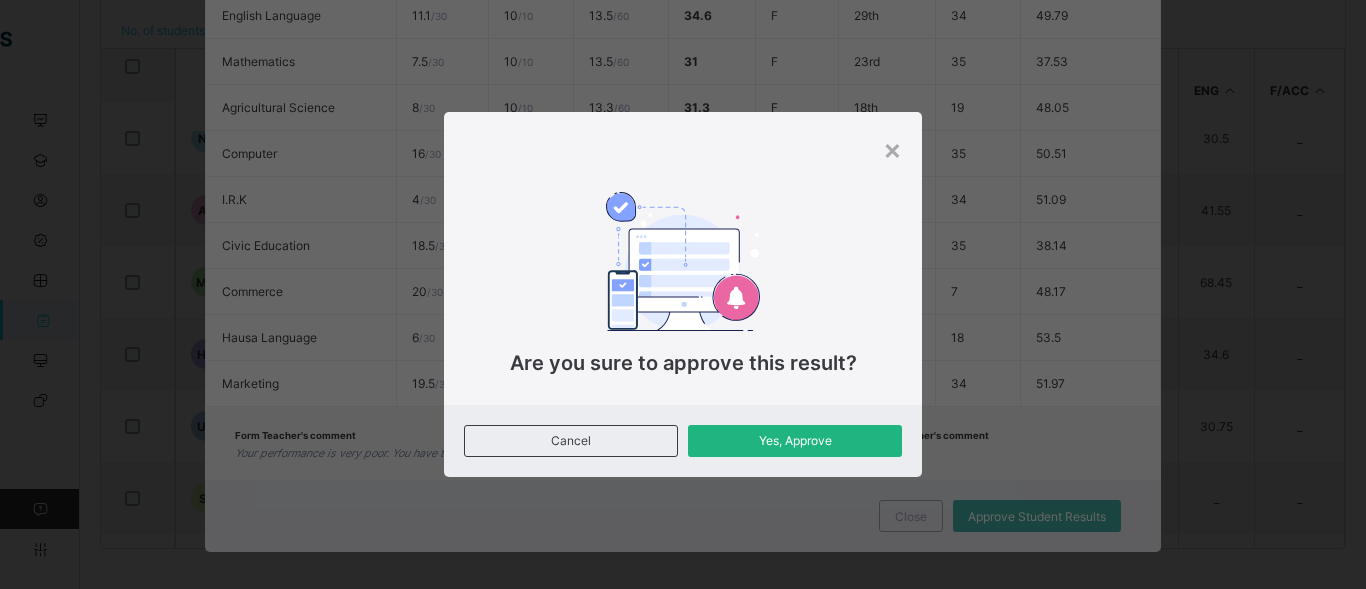 click on "Yes, Approve" at bounding box center [795, 440] 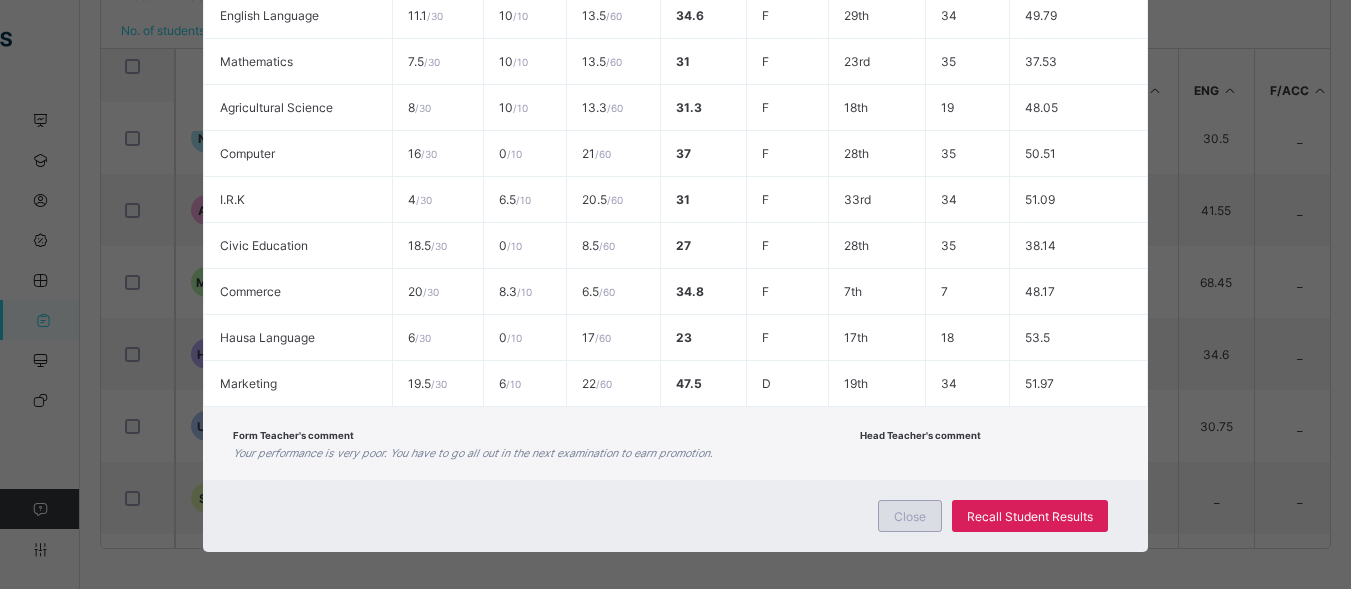 click on "Close" at bounding box center [910, 516] 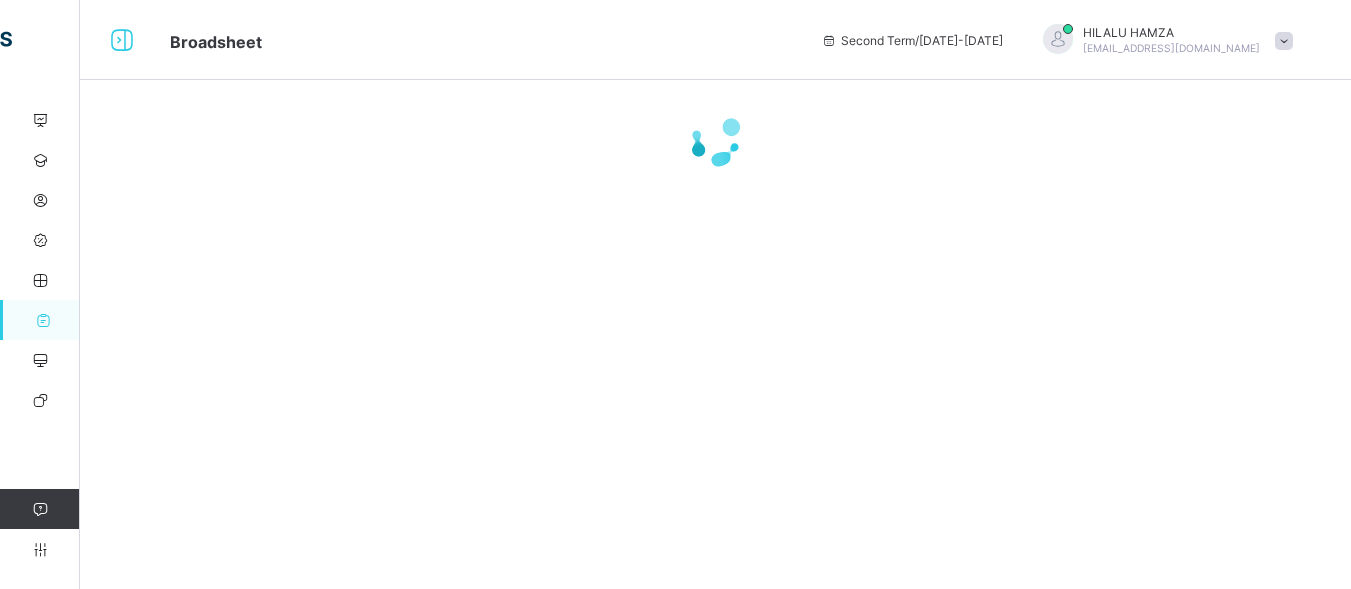 scroll, scrollTop: 0, scrollLeft: 0, axis: both 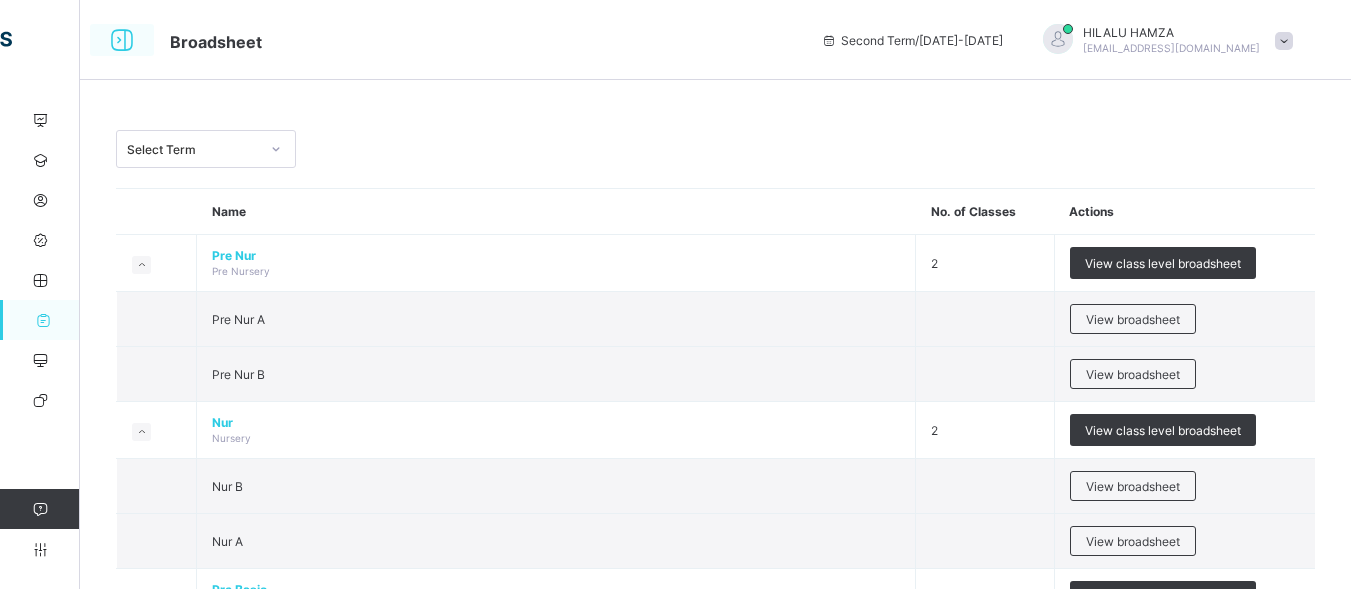 click at bounding box center [122, 40] 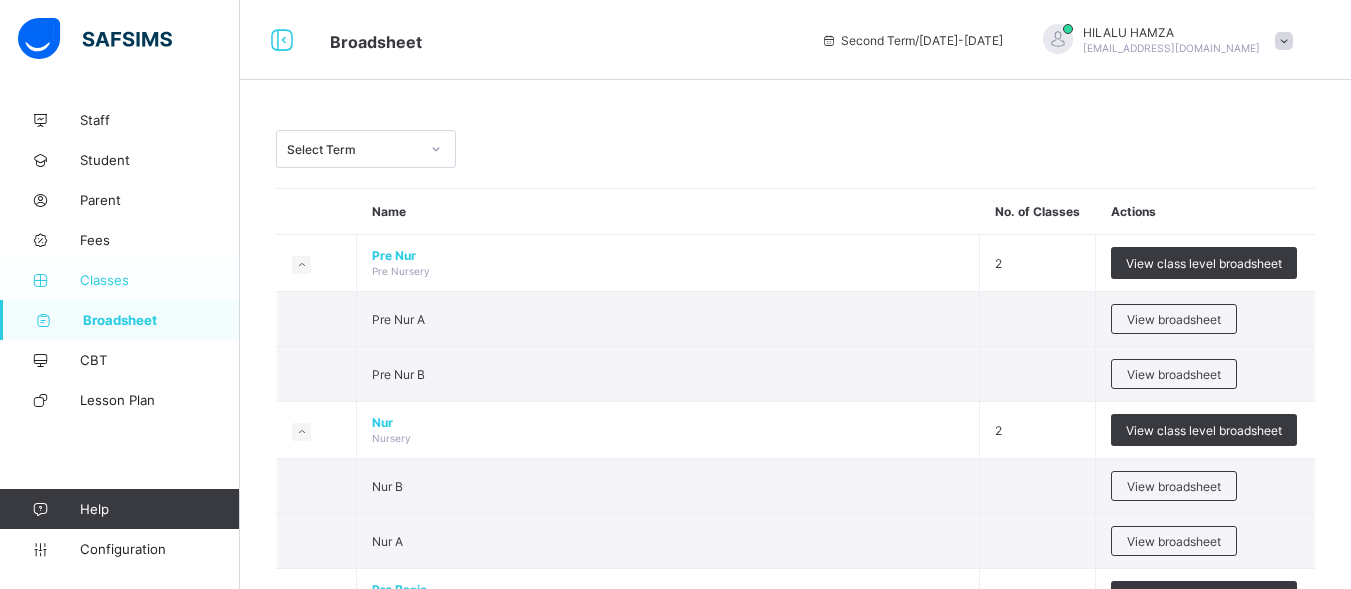 click on "Classes" at bounding box center [160, 280] 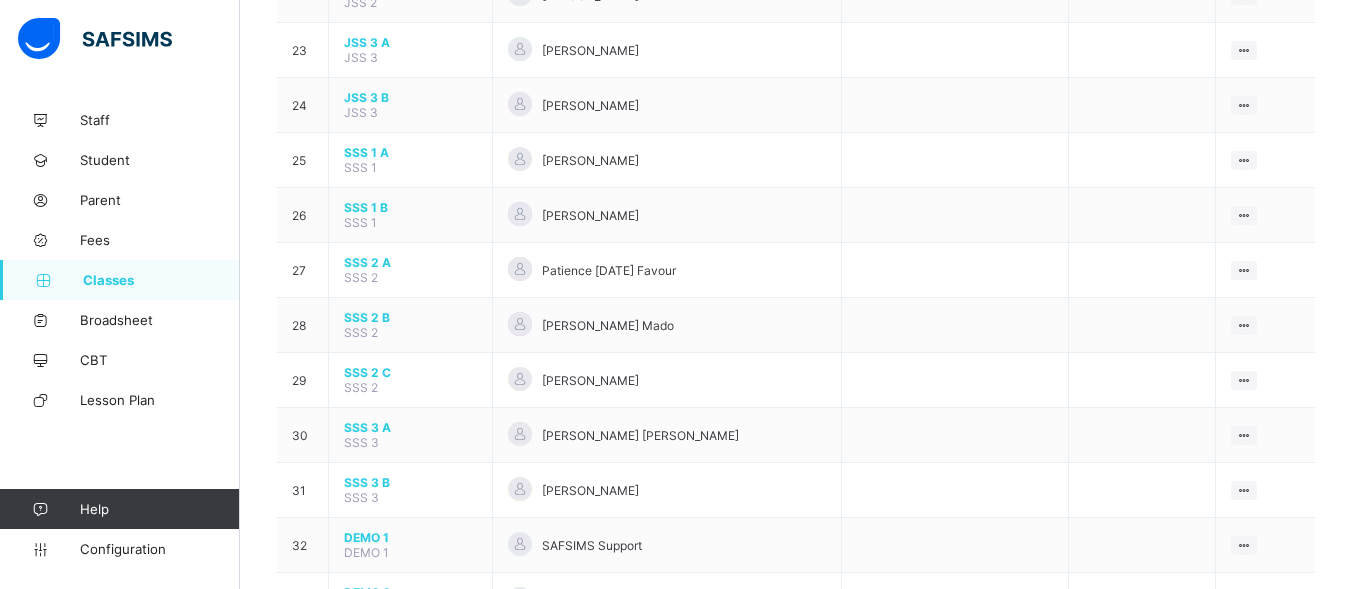 scroll, scrollTop: 1432, scrollLeft: 0, axis: vertical 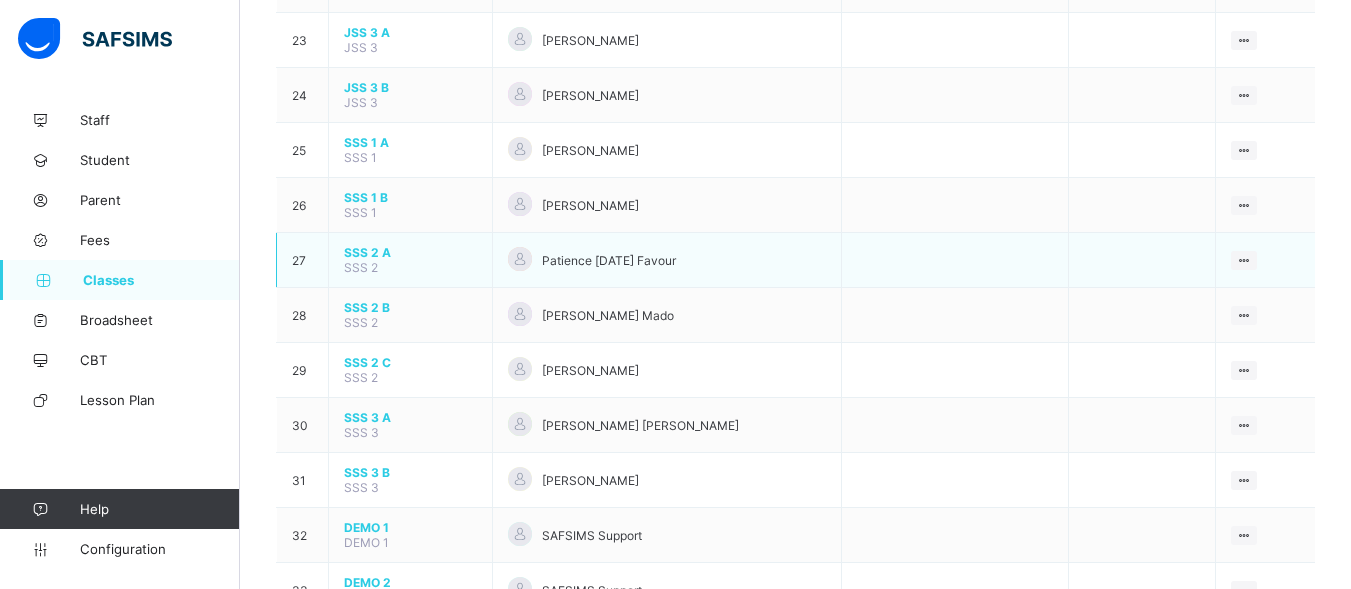 click on "SSS 2   A" at bounding box center (410, 252) 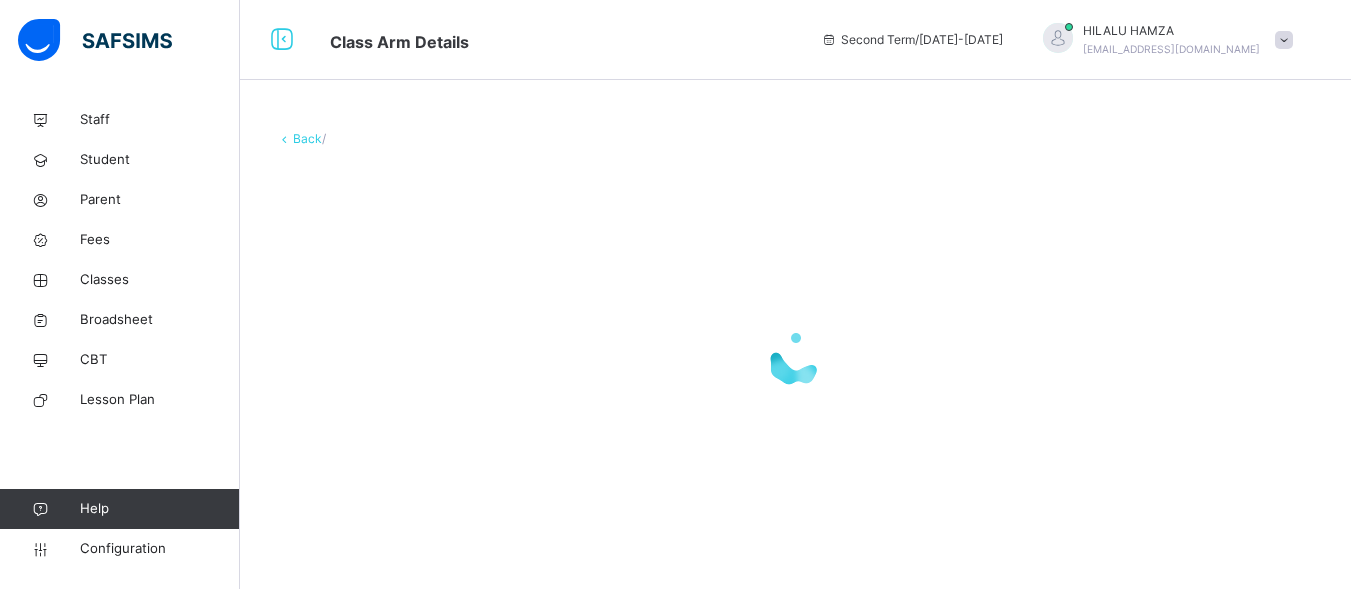 scroll, scrollTop: 0, scrollLeft: 0, axis: both 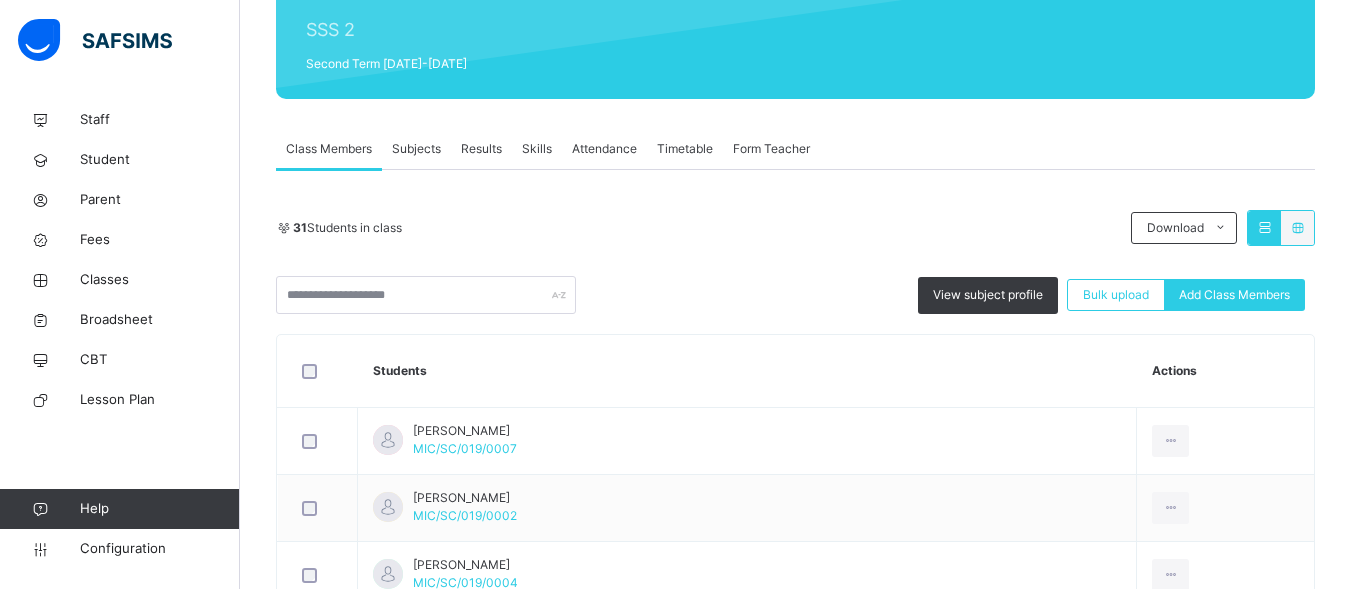 click on "Results" at bounding box center (481, 149) 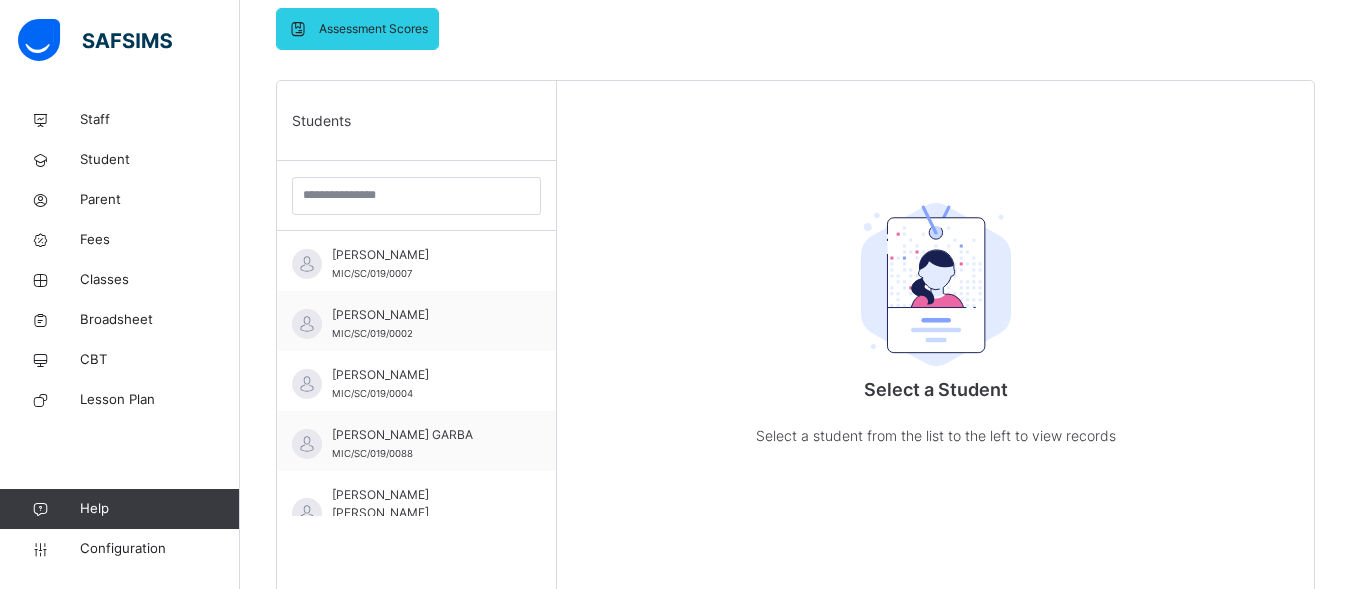 scroll, scrollTop: 454, scrollLeft: 0, axis: vertical 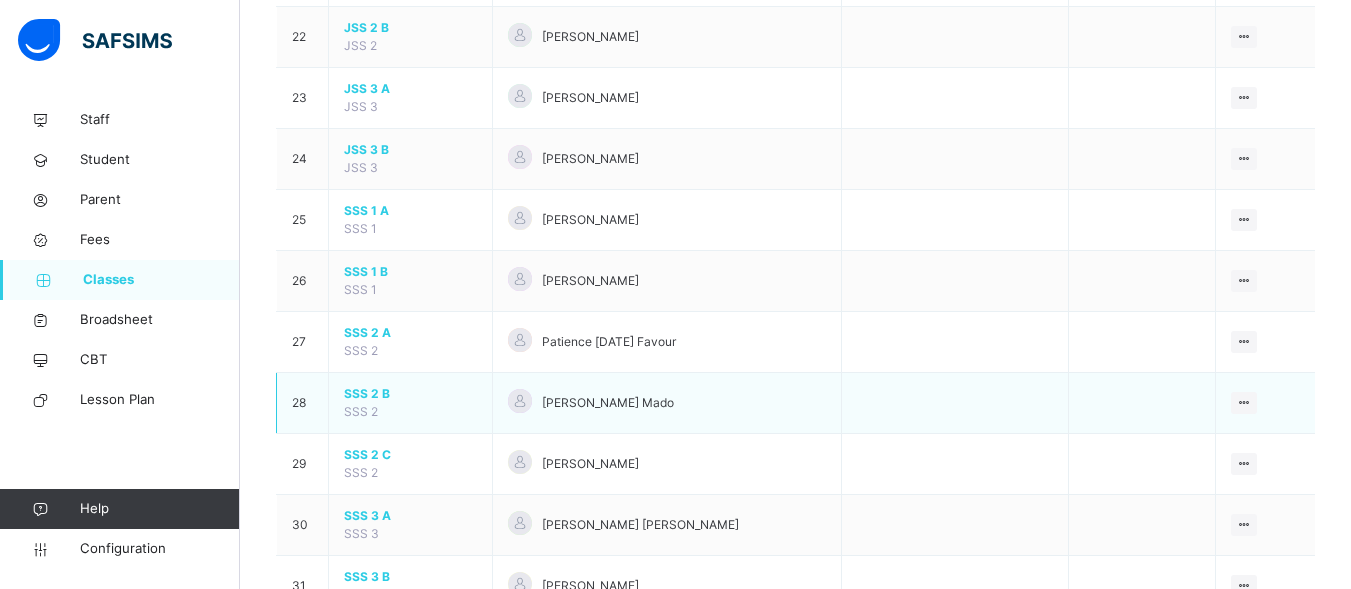 click on "SSS 2   B" at bounding box center (410, 394) 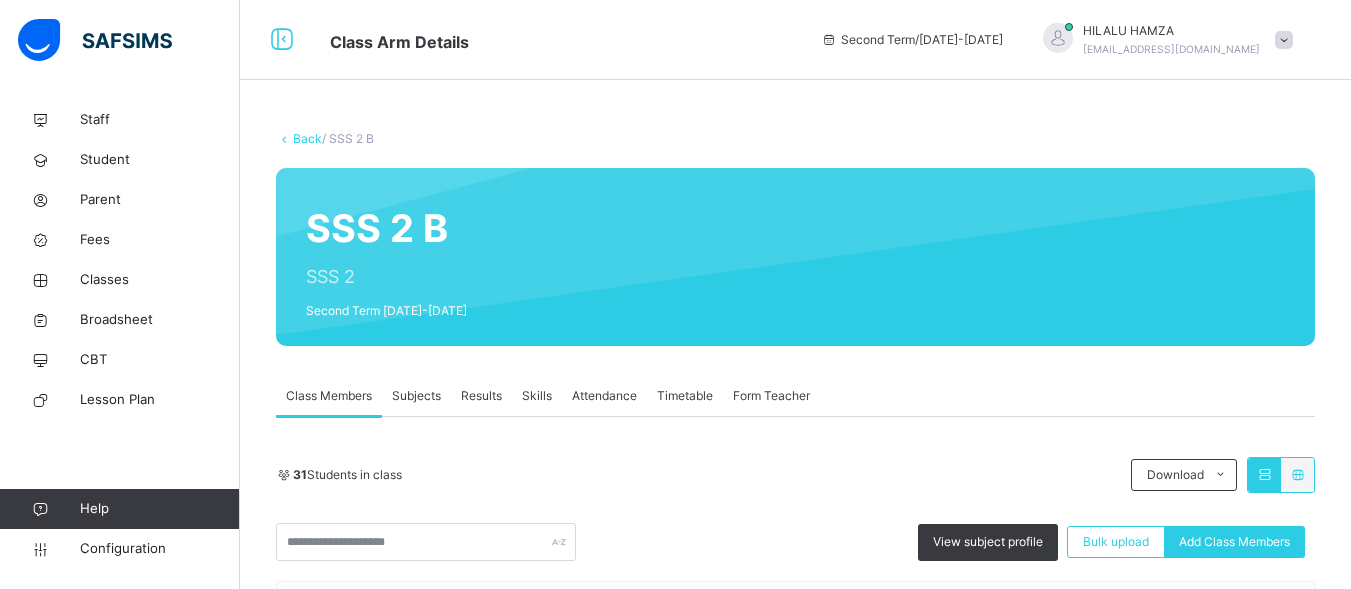 click on "Results" at bounding box center (481, 396) 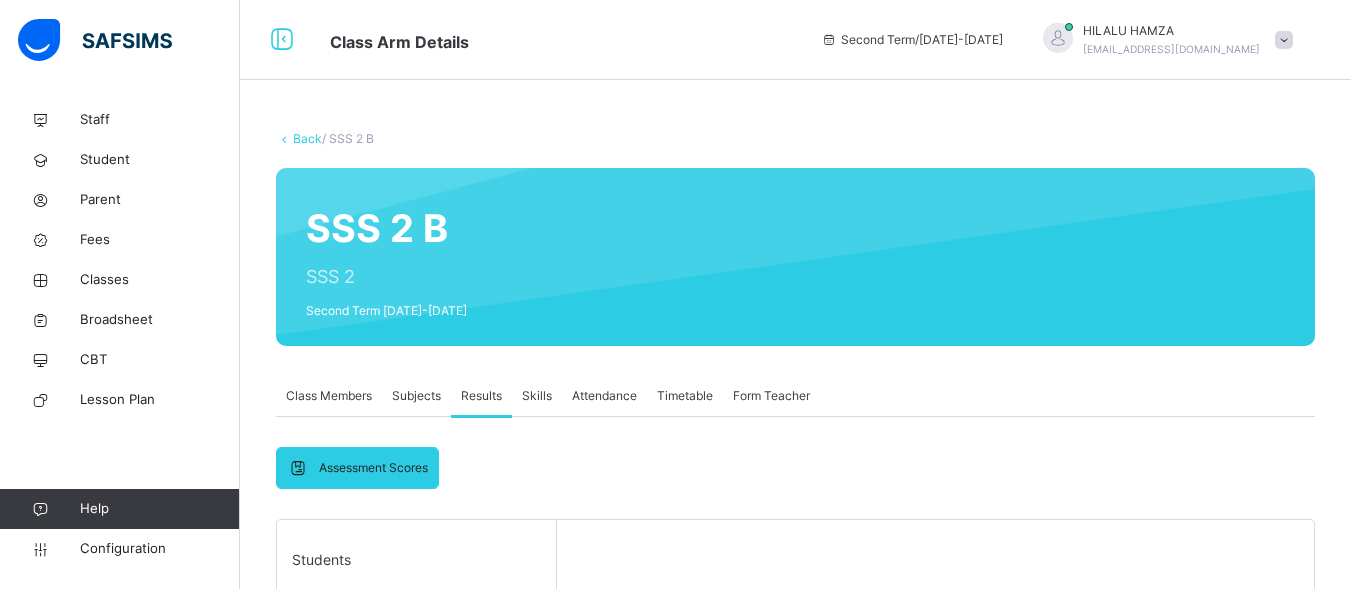 scroll, scrollTop: 206, scrollLeft: 0, axis: vertical 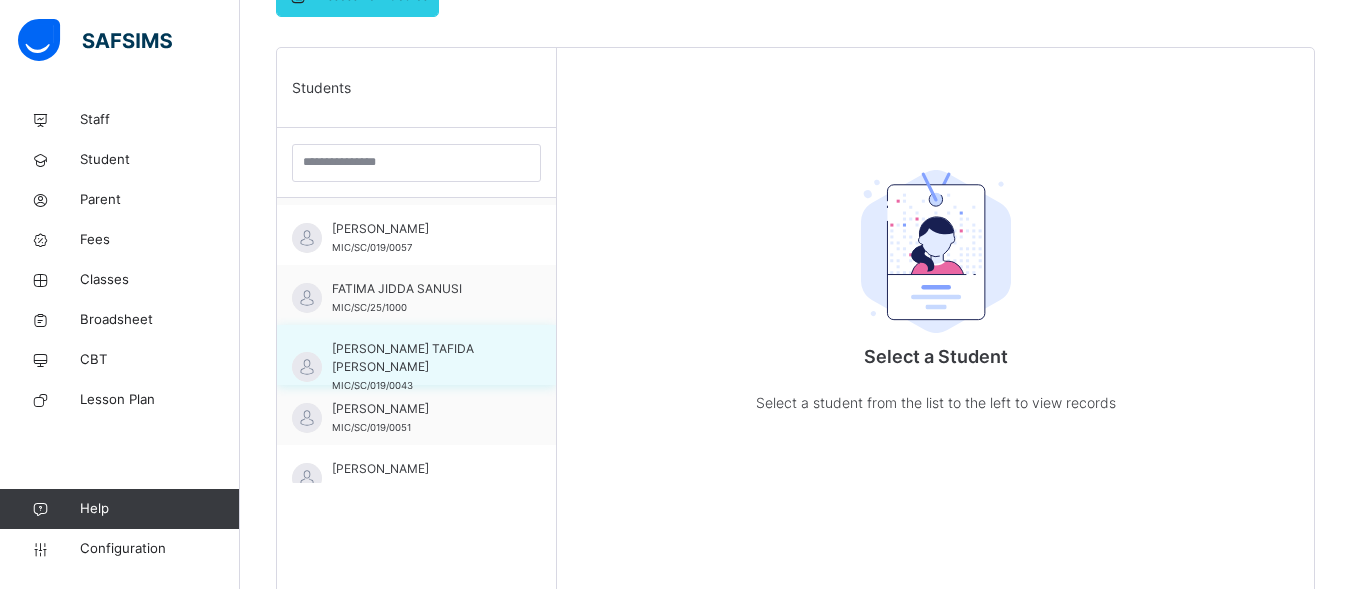 click on "[PERSON_NAME] TAFIDA [PERSON_NAME]" at bounding box center [421, 358] 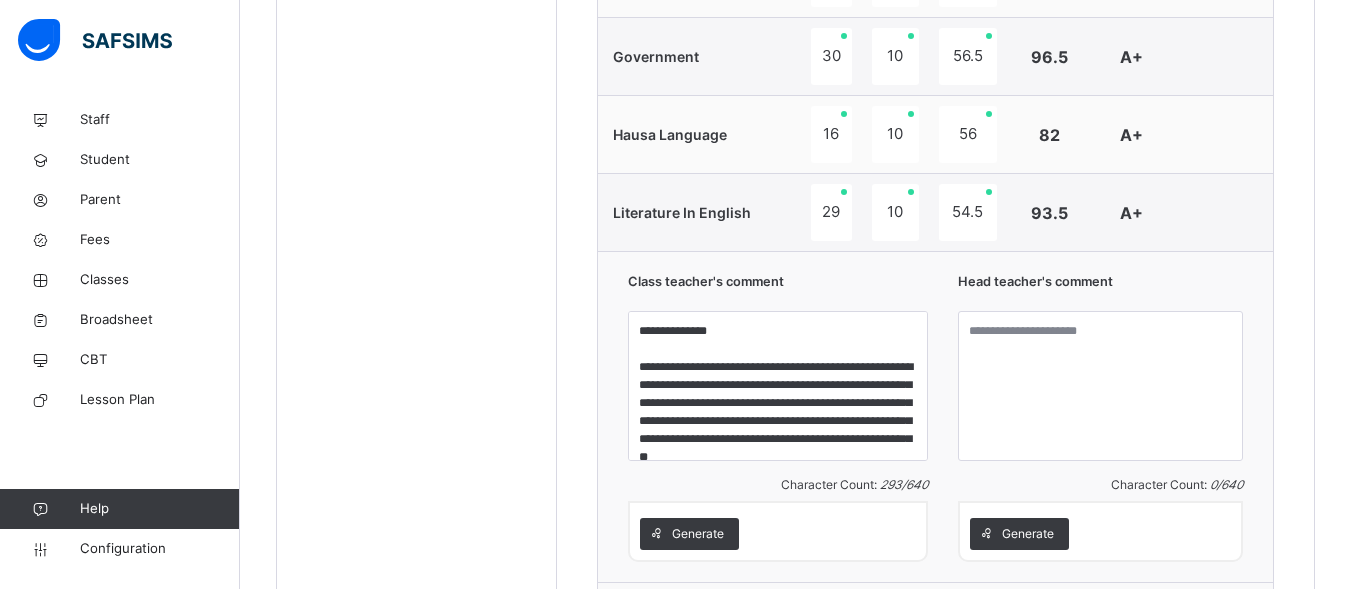 scroll, scrollTop: 1373, scrollLeft: 0, axis: vertical 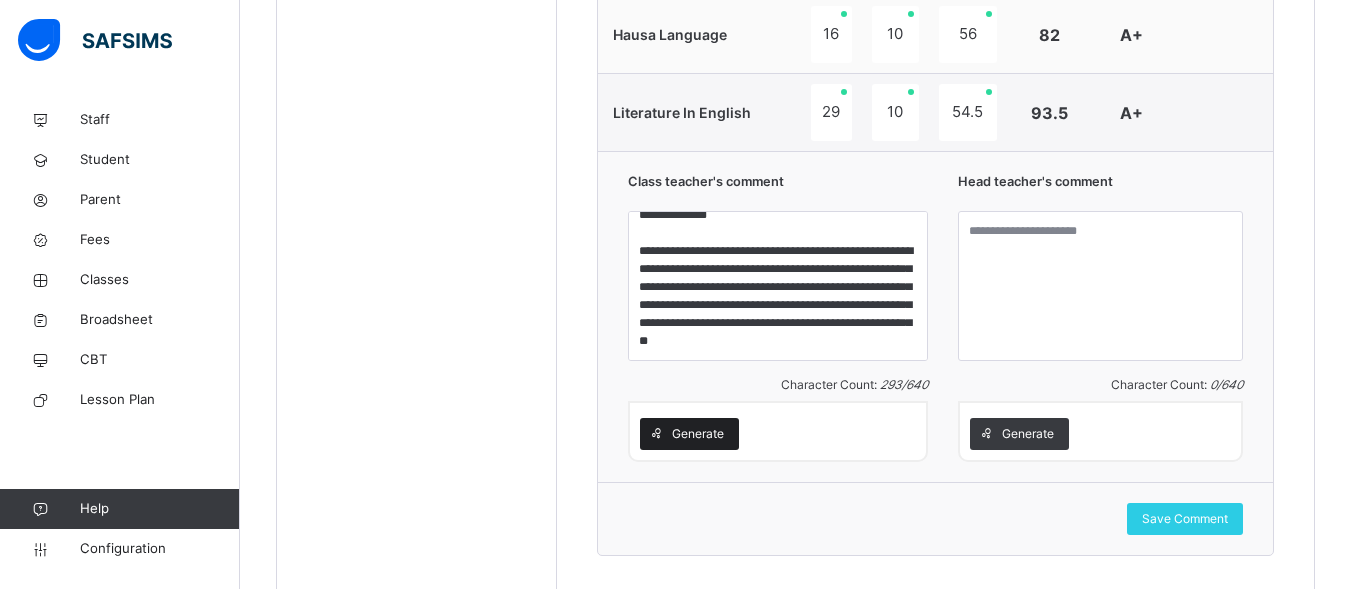 click on "Generate" at bounding box center [698, 434] 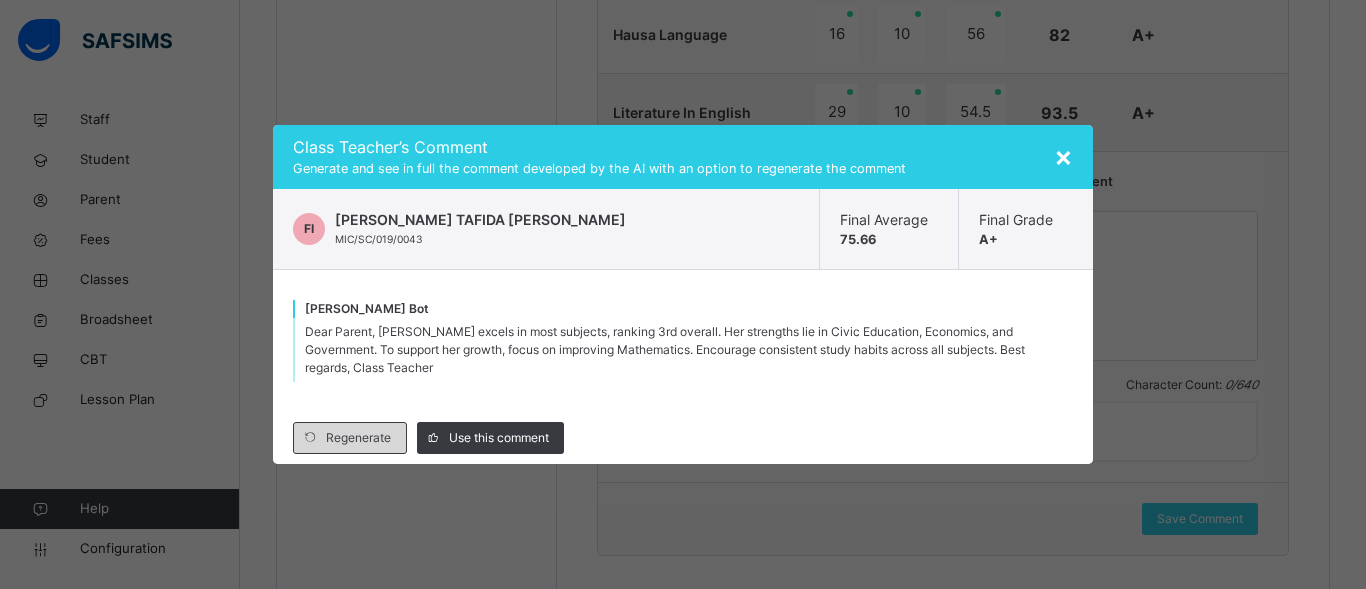 click on "Regenerate" at bounding box center [358, 438] 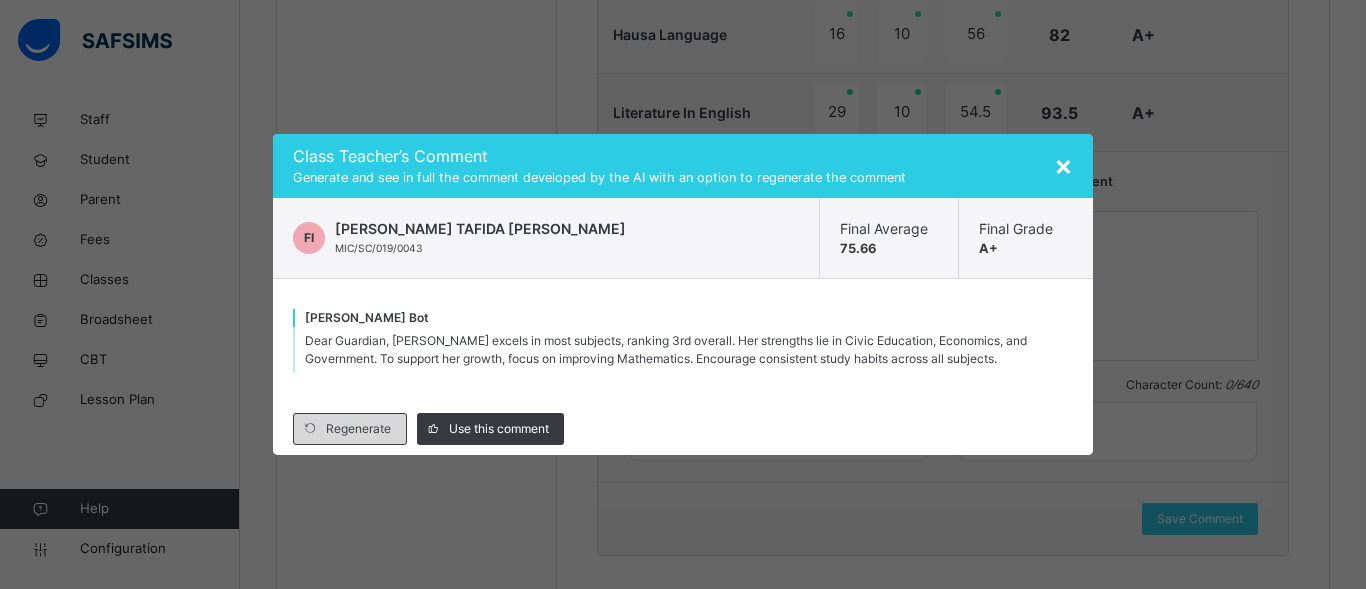 click on "Regenerate" at bounding box center [358, 429] 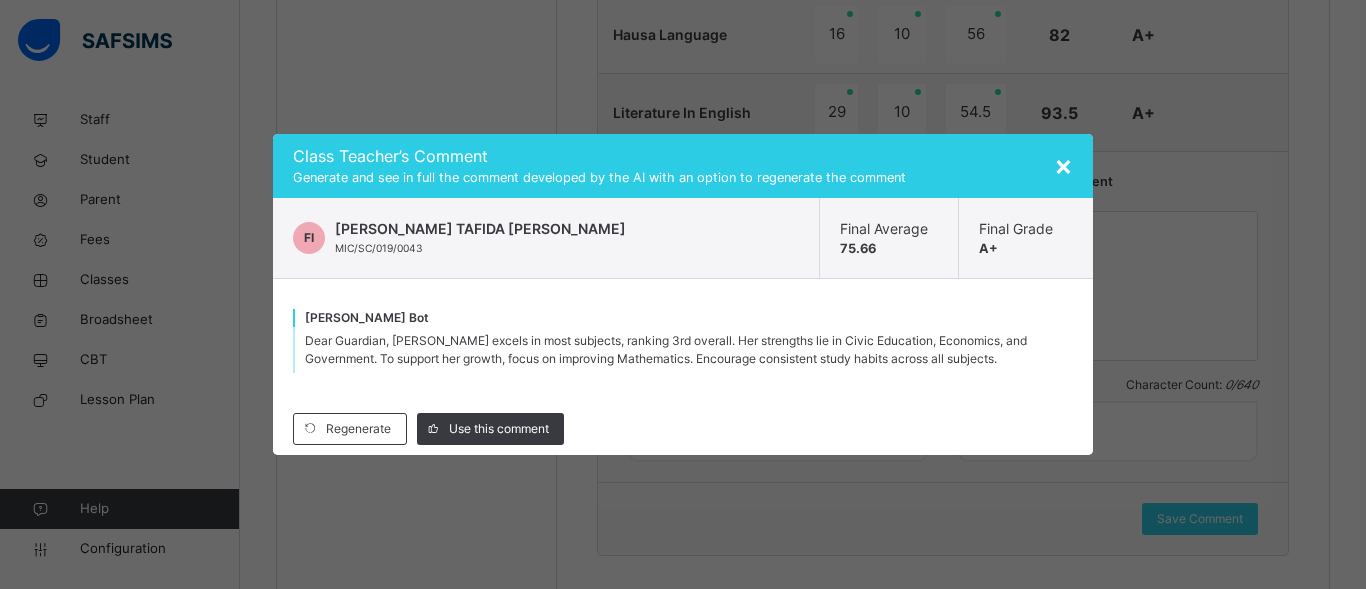 click on "Dear Guardian,
[PERSON_NAME] excels in most subjects, ranking 3rd overall. Her strengths lie in Civic Education, Economics, and Government. To support her growth, focus on improving Mathematics. Encourage consistent study habits across all subjects." at bounding box center (666, 349) 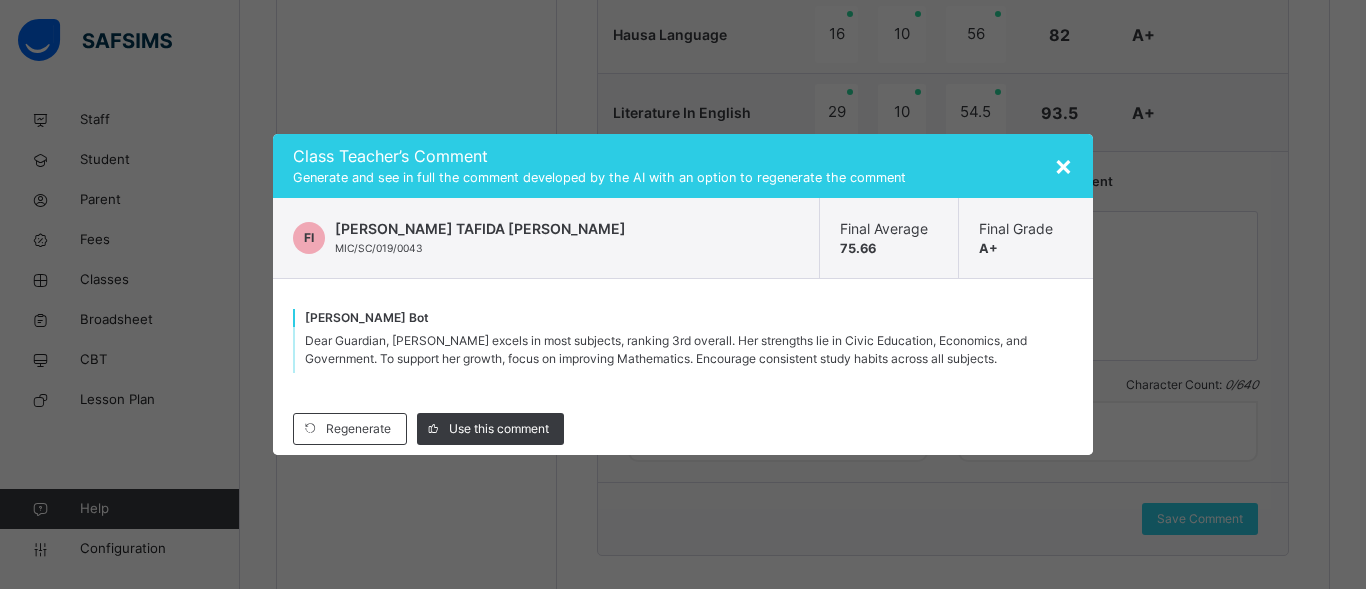 click on "Dear Guardian,
[PERSON_NAME] excels in most subjects, ranking 3rd overall. Her strengths lie in Civic Education, Economics, and Government. To support her growth, focus on improving Mathematics. Encourage consistent study habits across all subjects." at bounding box center [666, 349] 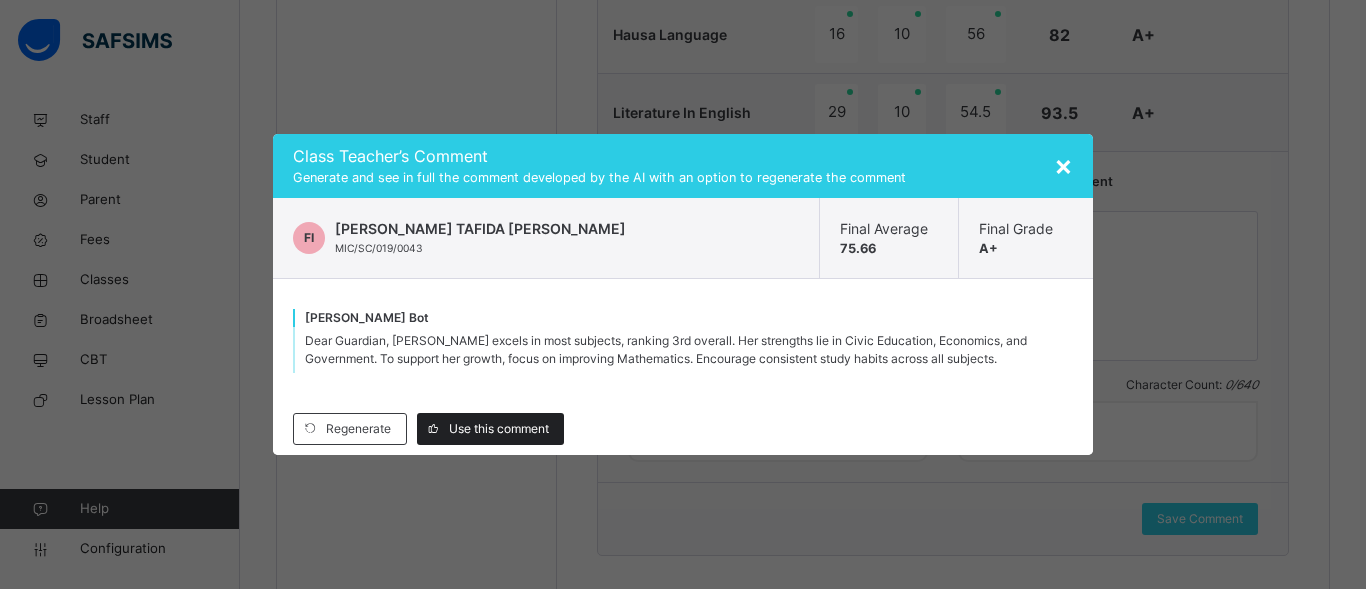 click on "Use this comment" at bounding box center (499, 429) 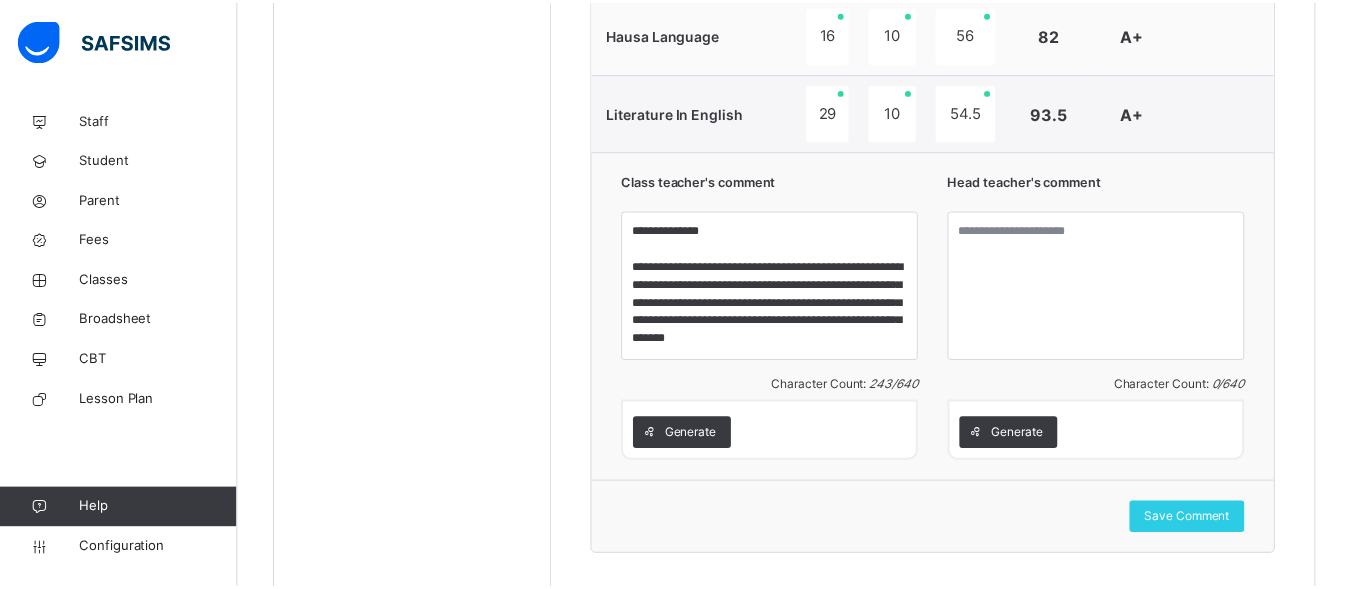 scroll, scrollTop: 16, scrollLeft: 0, axis: vertical 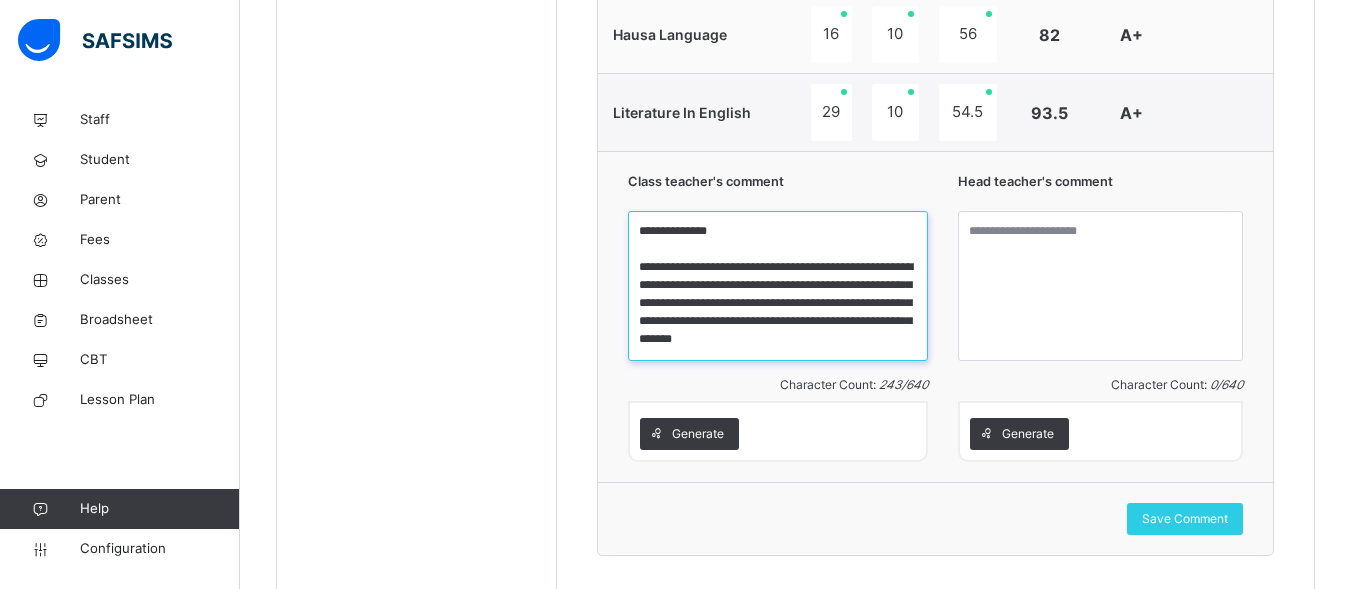 click on "**********" at bounding box center [778, 286] 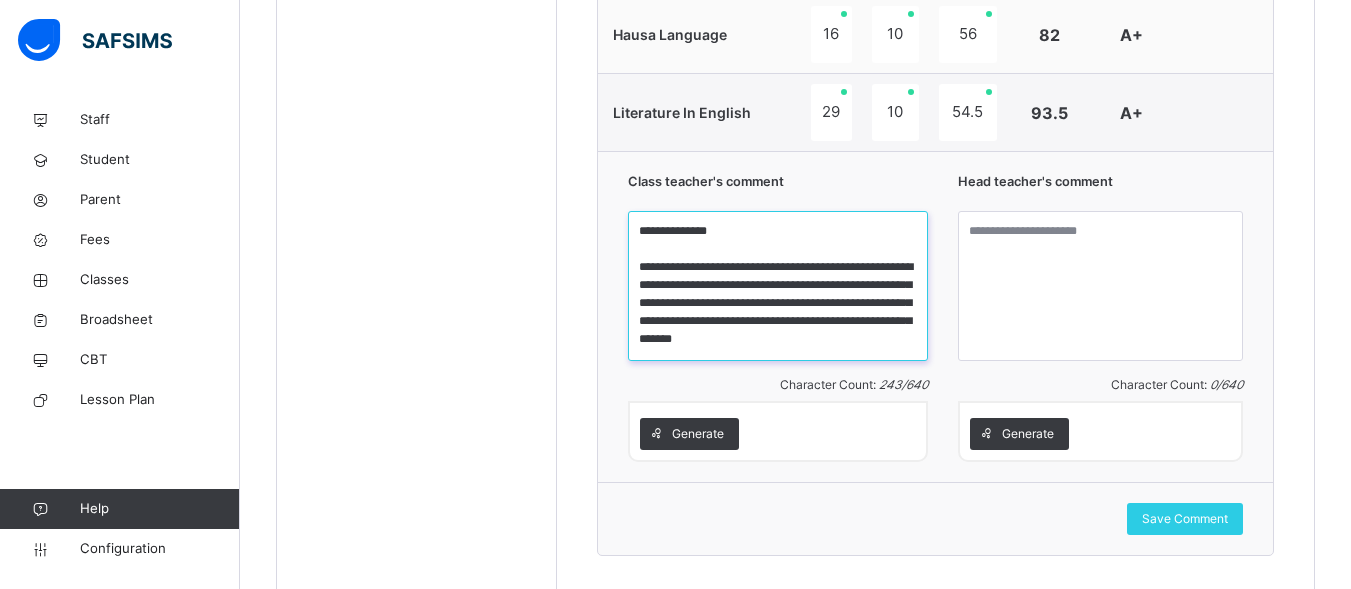 click on "**********" at bounding box center (778, 286) 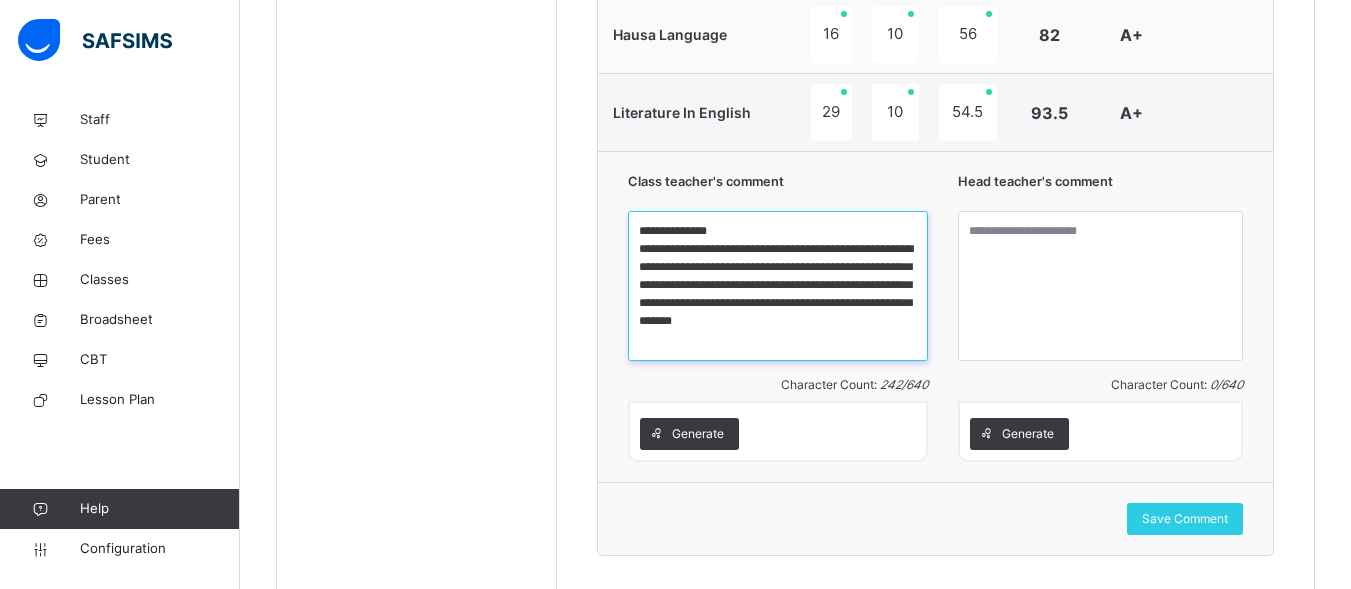 scroll, scrollTop: 0, scrollLeft: 0, axis: both 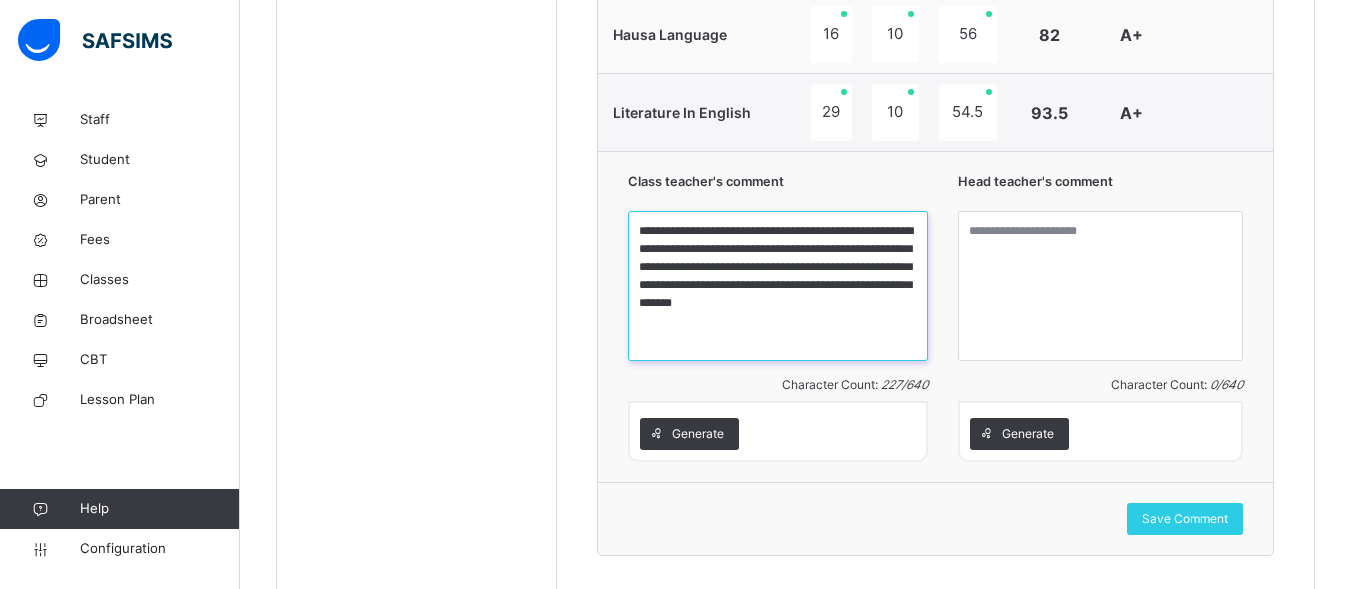 click on "**********" at bounding box center [778, 286] 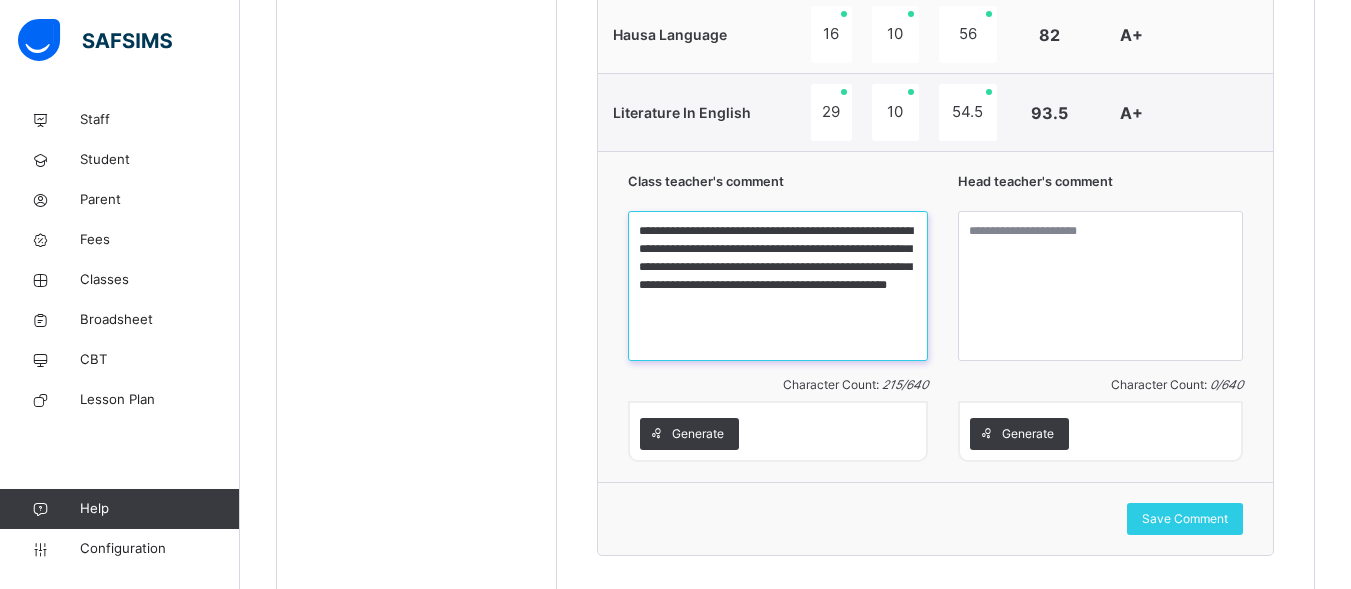 click on "**********" at bounding box center (778, 286) 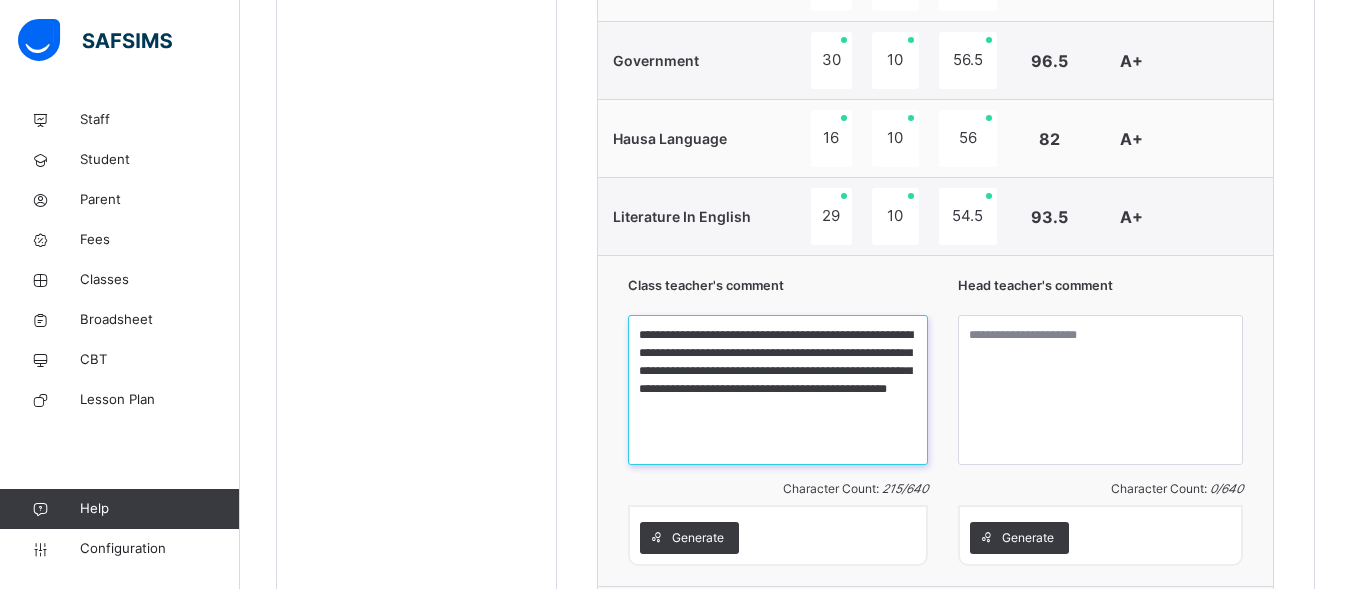 scroll, scrollTop: 1396, scrollLeft: 0, axis: vertical 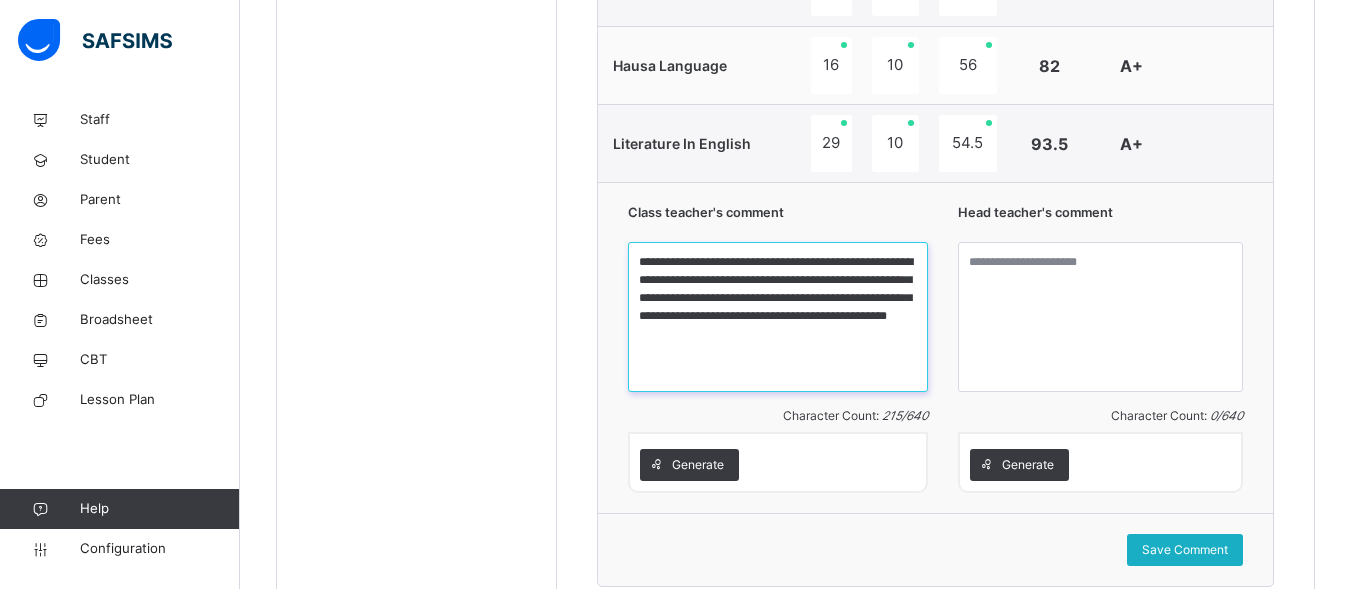 type on "**********" 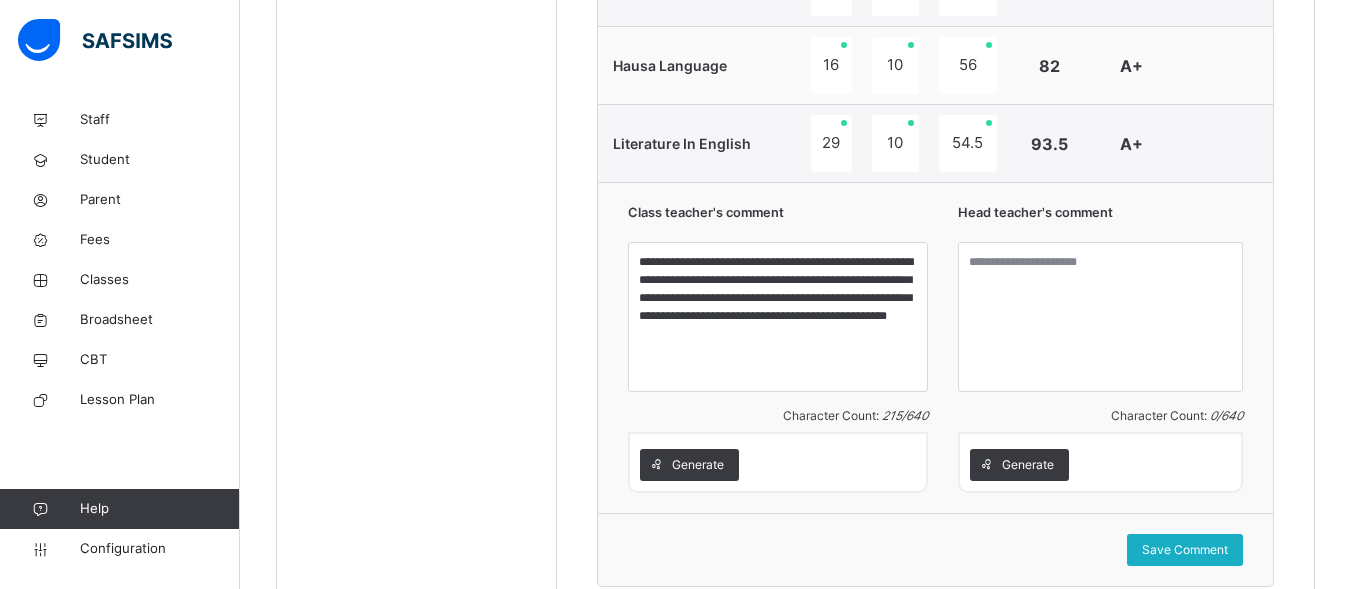 click on "Save Comment" at bounding box center (1185, 550) 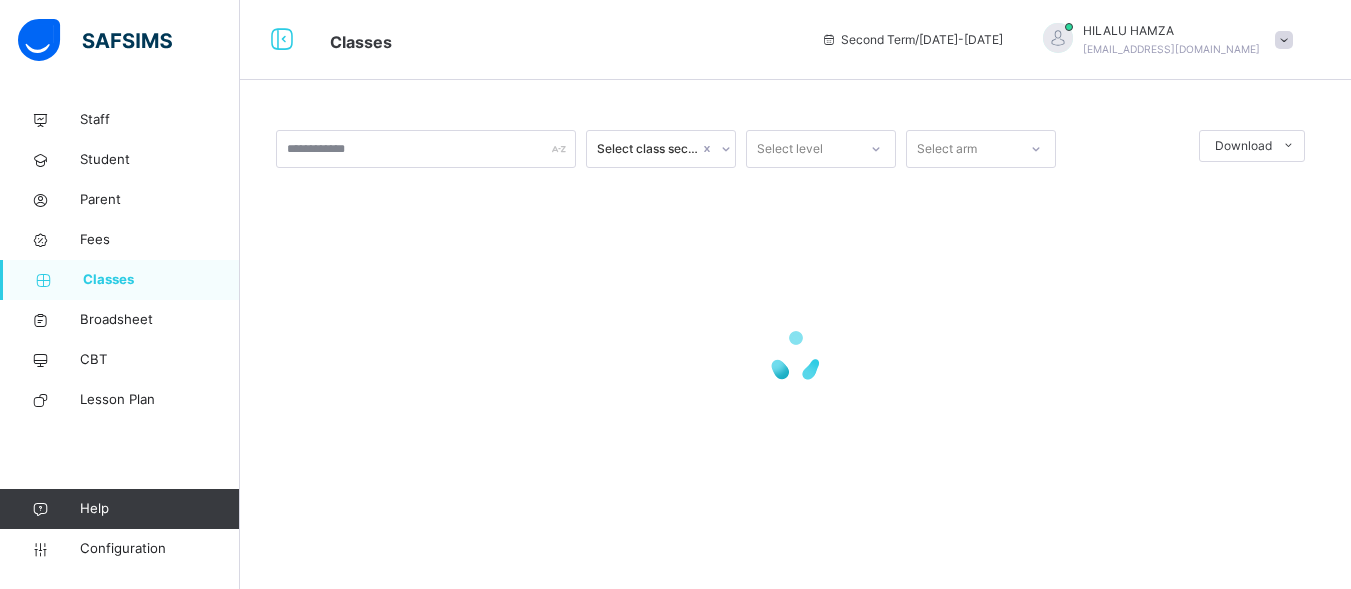 scroll, scrollTop: 0, scrollLeft: 0, axis: both 